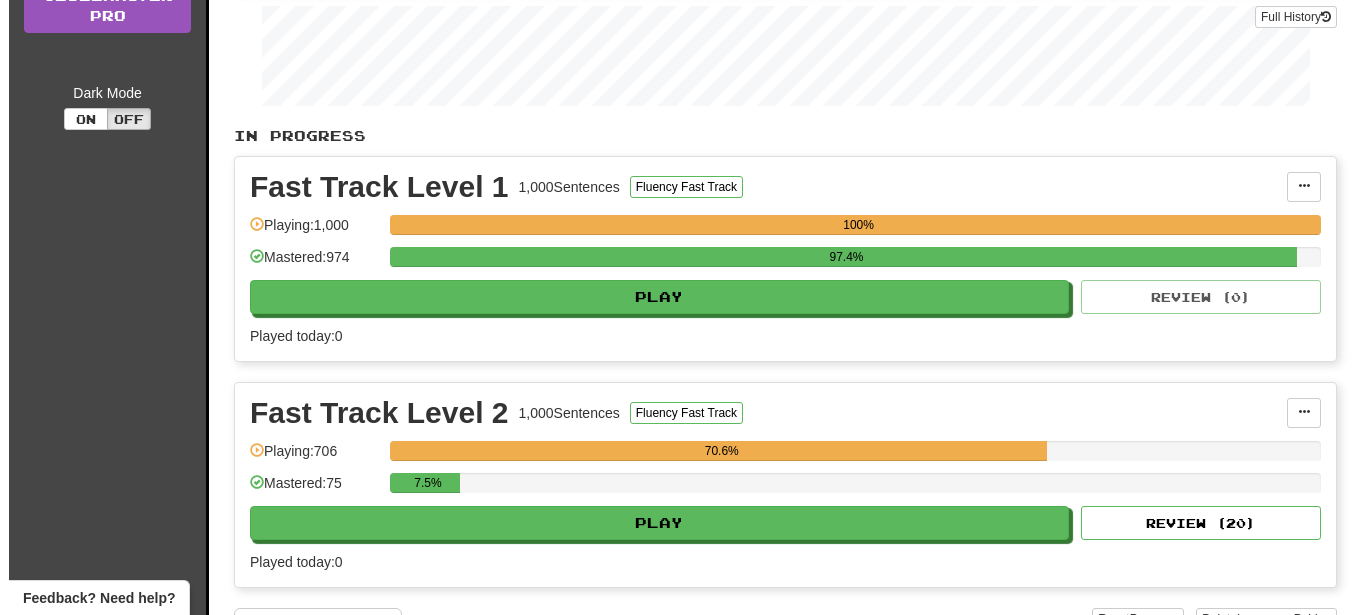 scroll, scrollTop: 306, scrollLeft: 0, axis: vertical 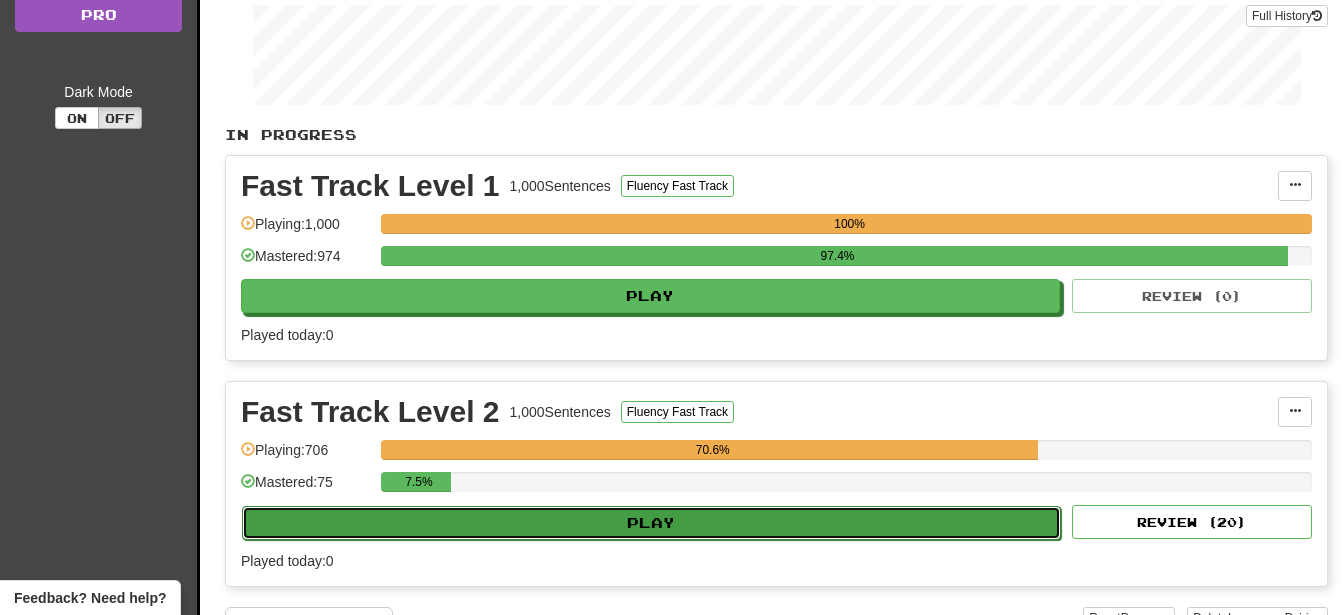 click on "Play" at bounding box center (651, 523) 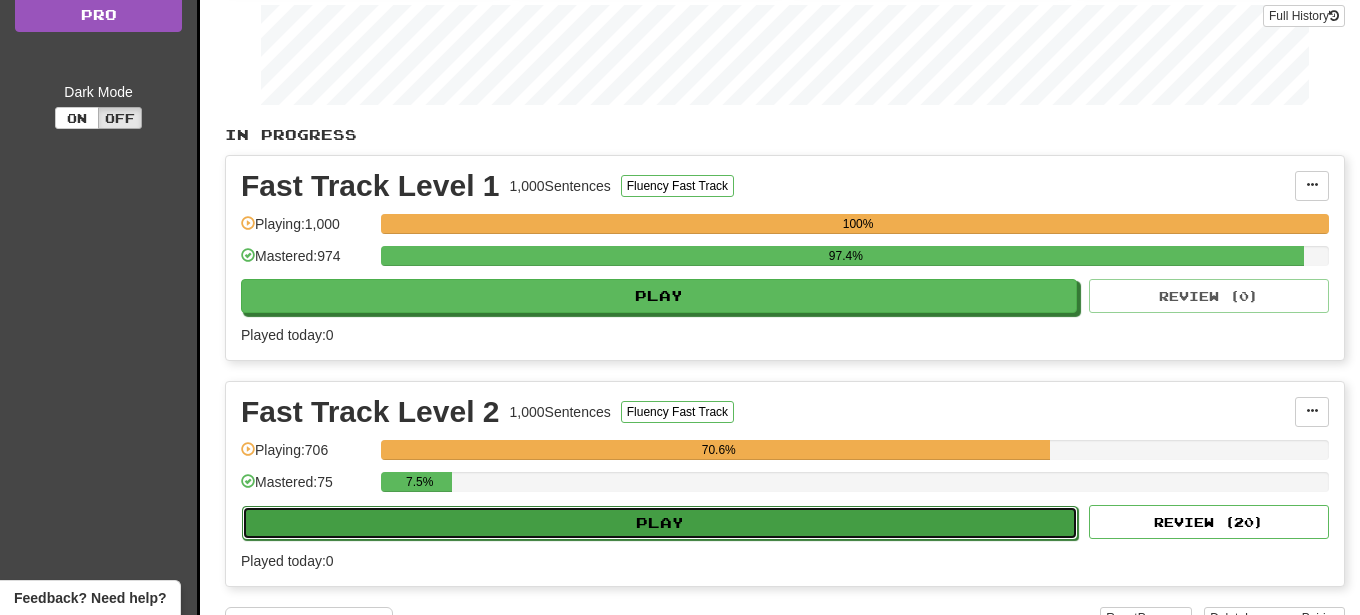 select on "**" 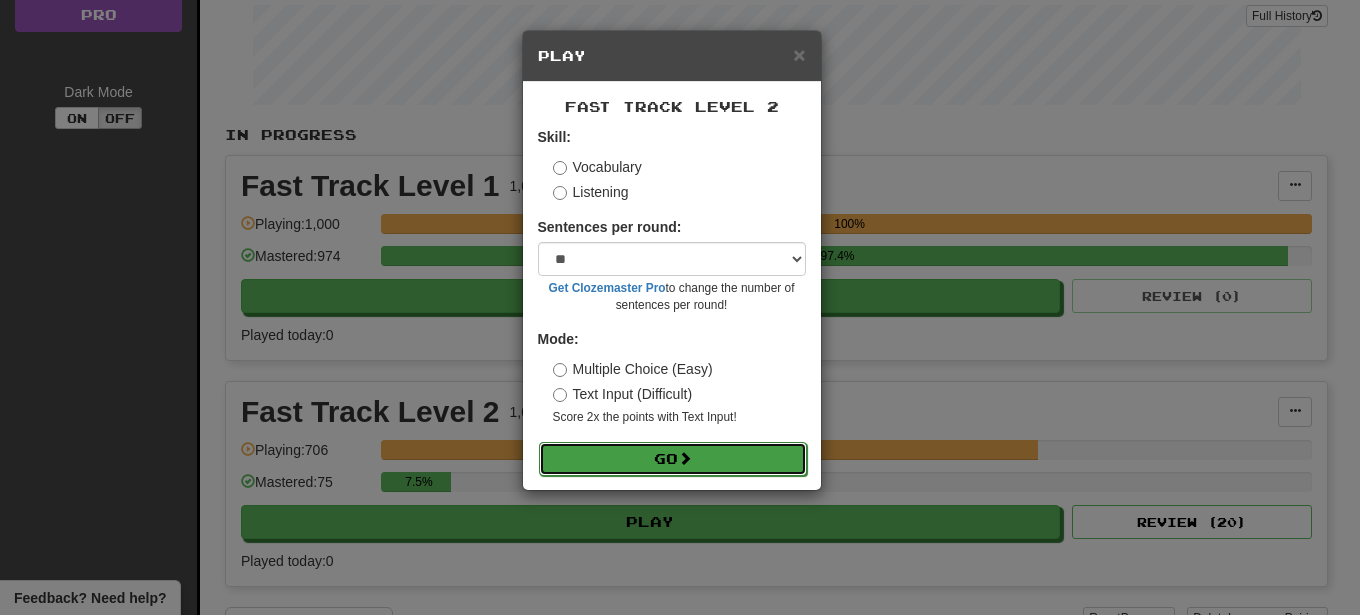 click on "Go" at bounding box center (673, 459) 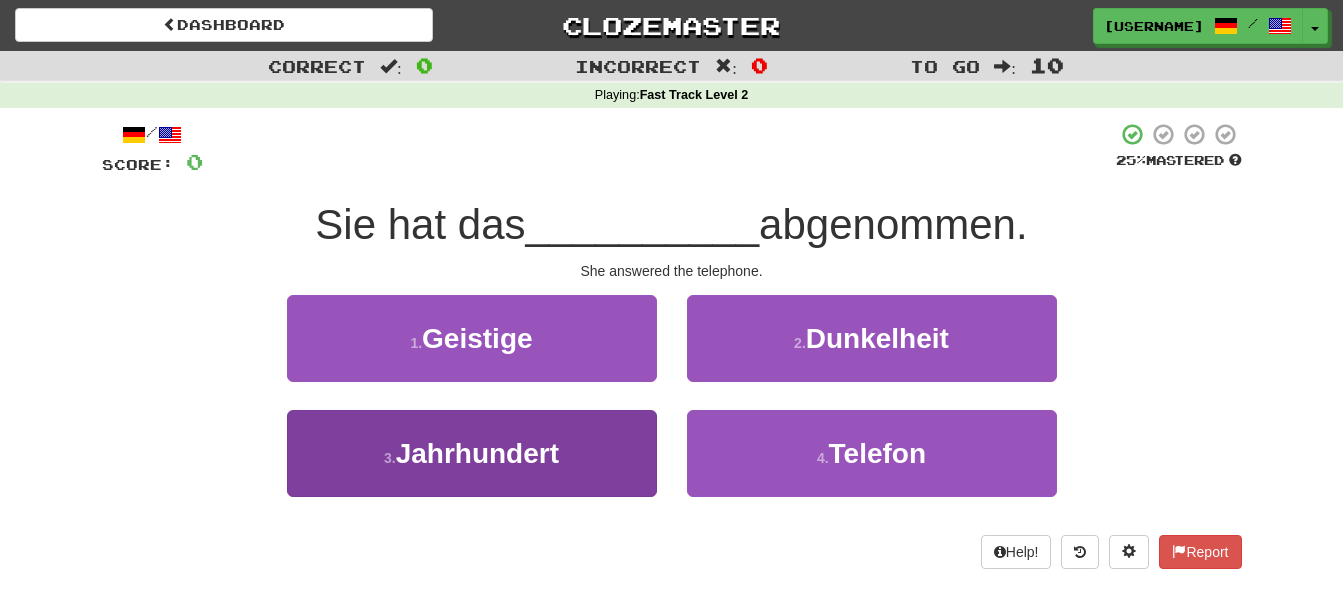 scroll, scrollTop: 0, scrollLeft: 0, axis: both 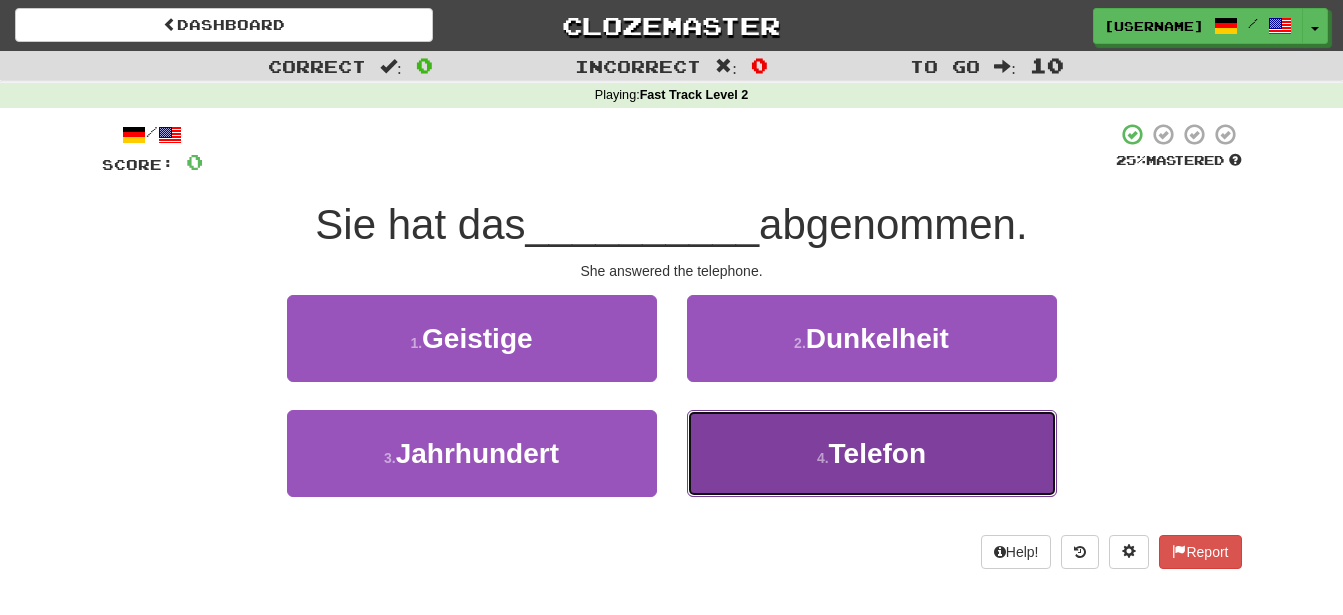 click on "Telefon" at bounding box center [877, 453] 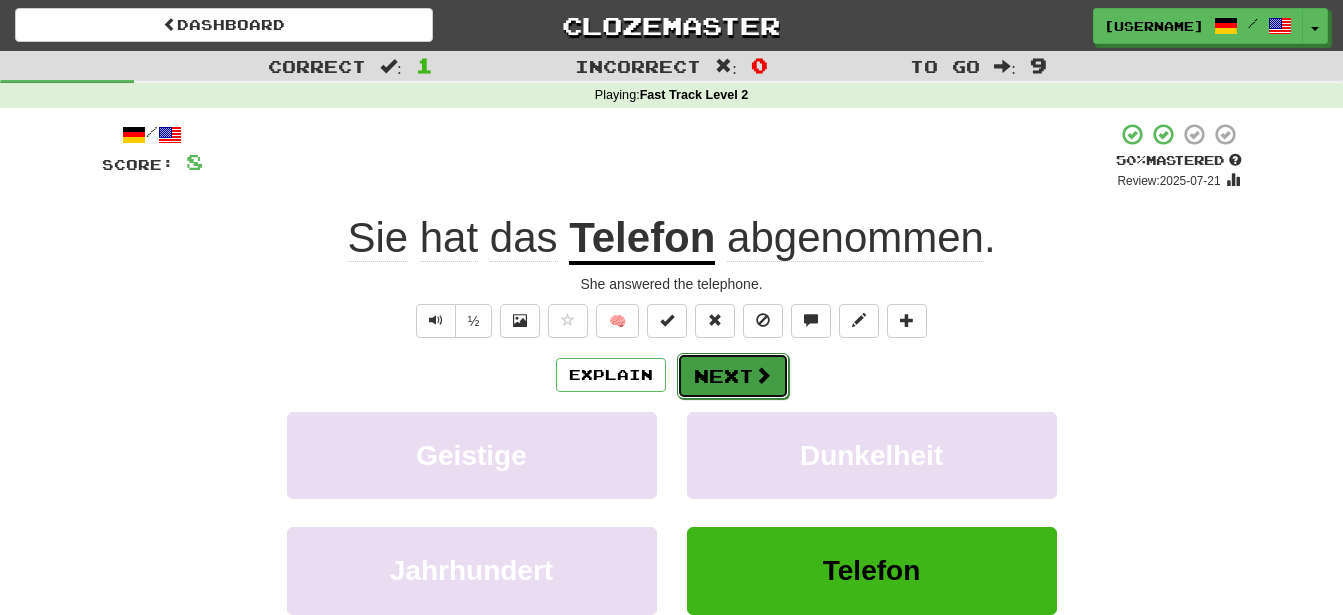 click on "Next" at bounding box center (733, 376) 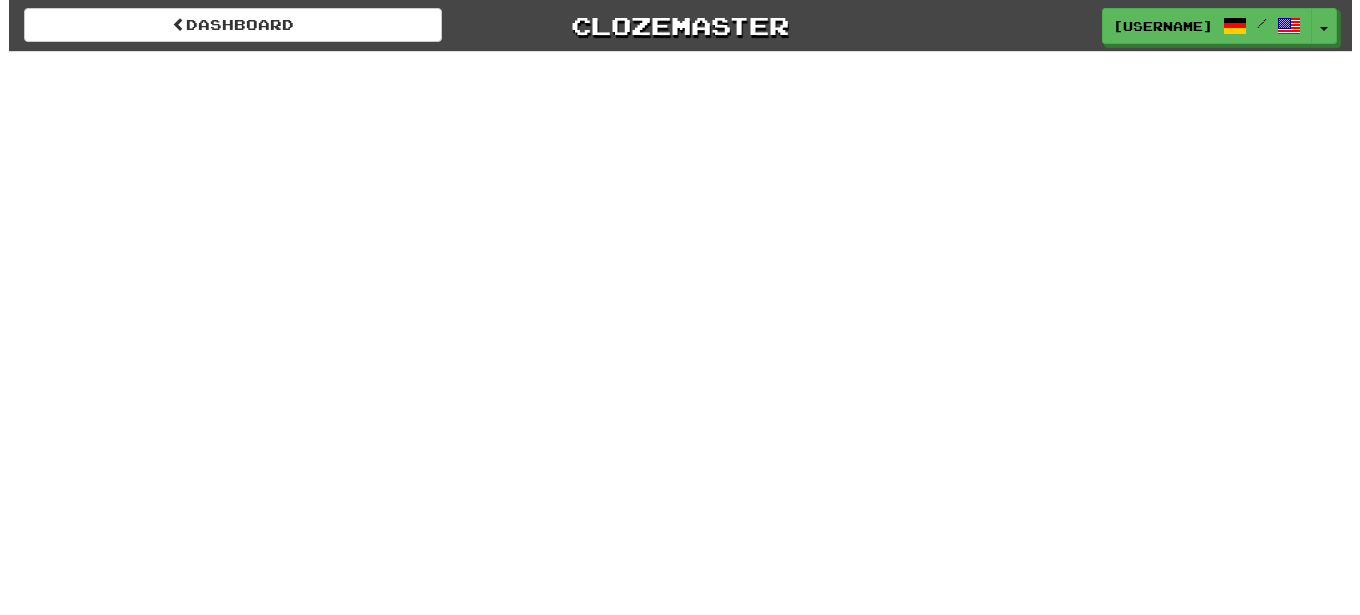 scroll, scrollTop: 0, scrollLeft: 0, axis: both 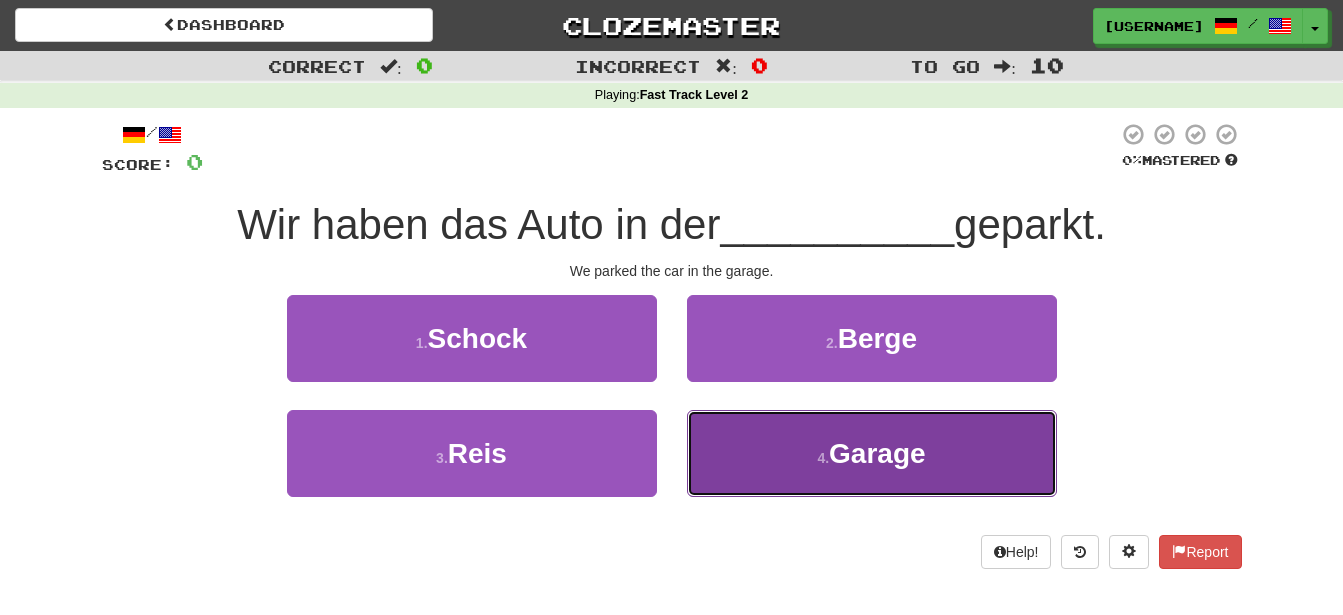 click on "Garage" at bounding box center [877, 453] 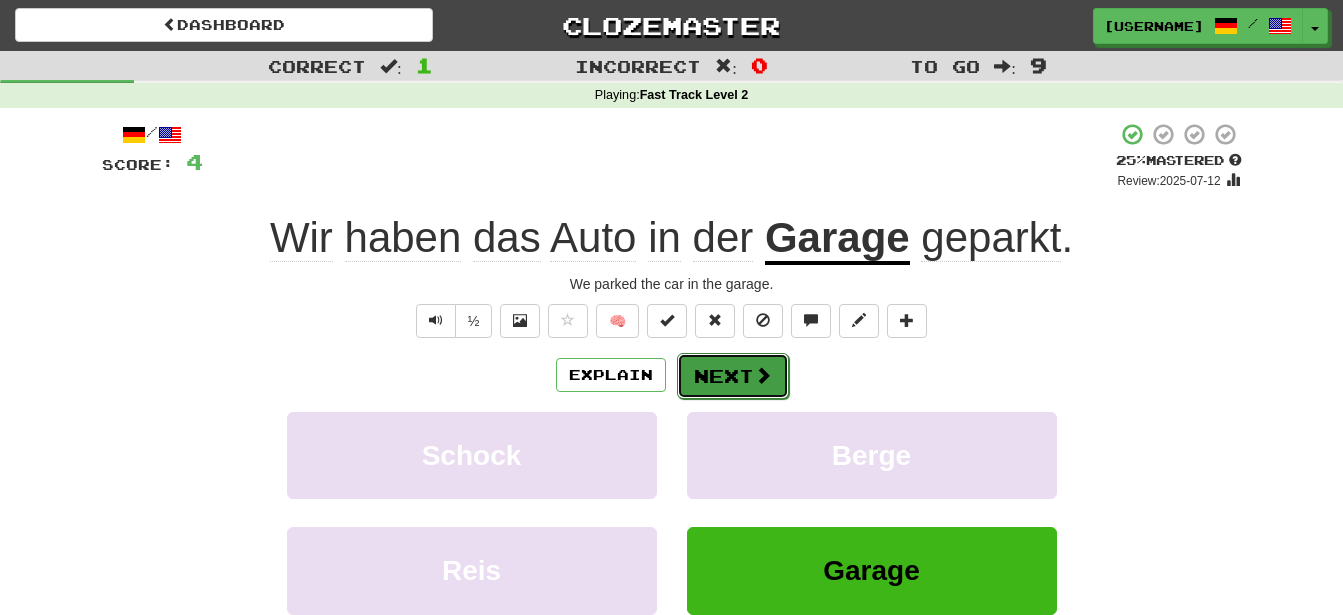click on "Next" at bounding box center (733, 376) 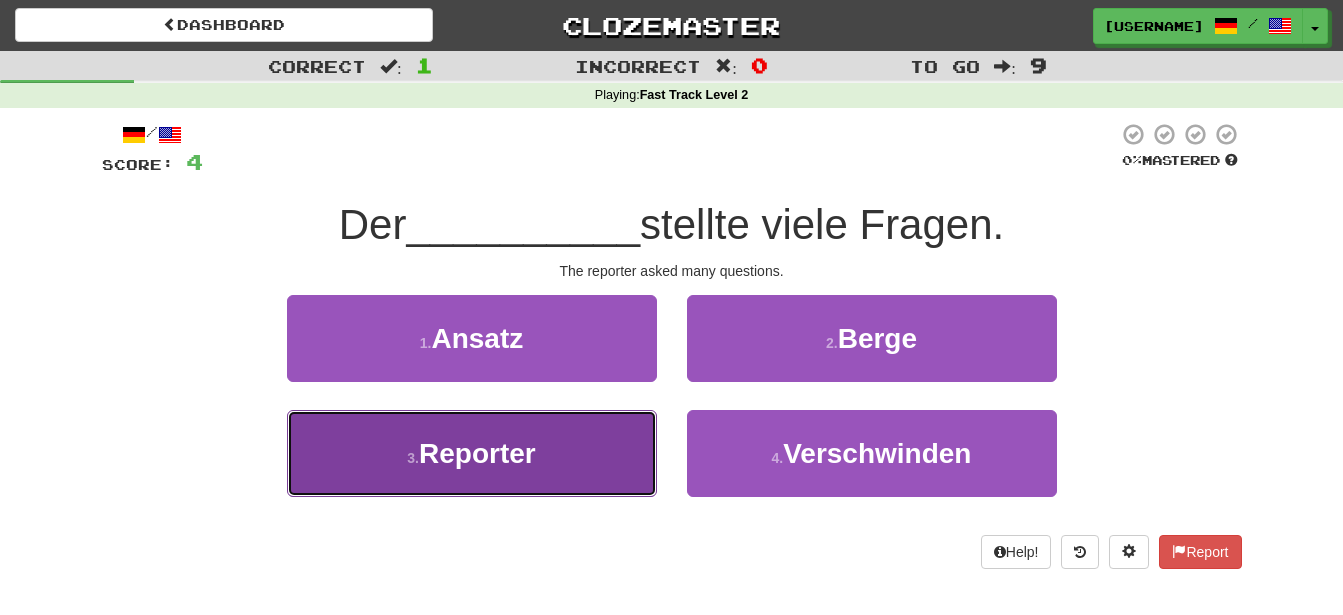 click on "Reporter" at bounding box center (477, 453) 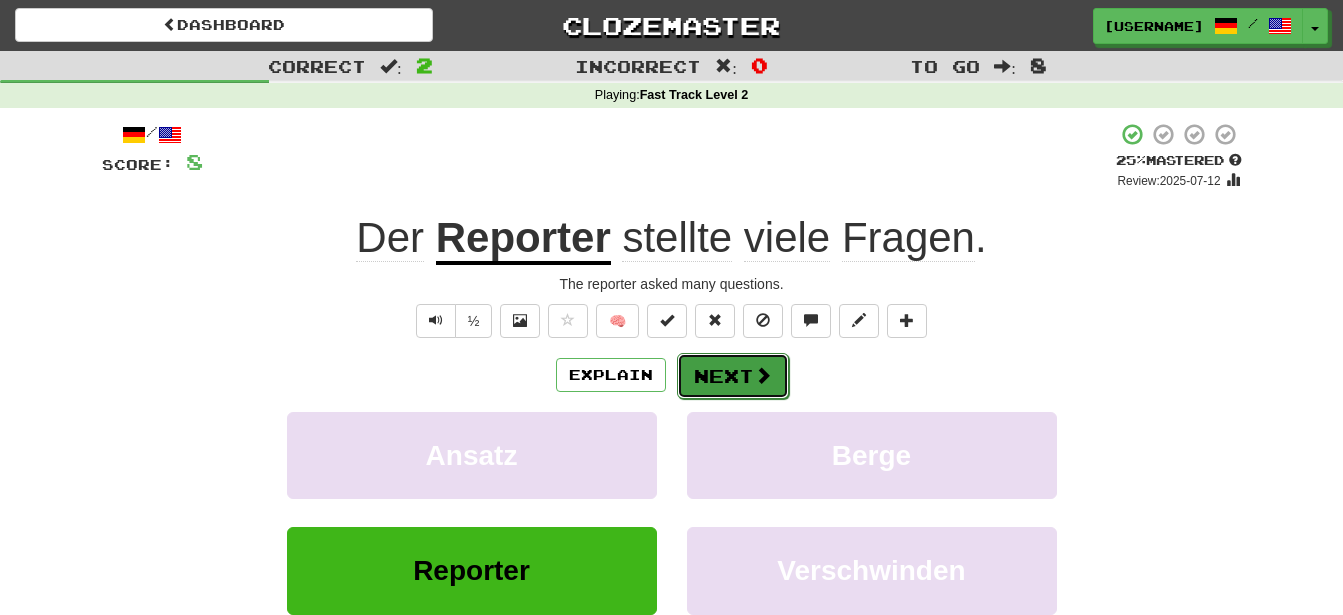 click on "Next" at bounding box center [733, 376] 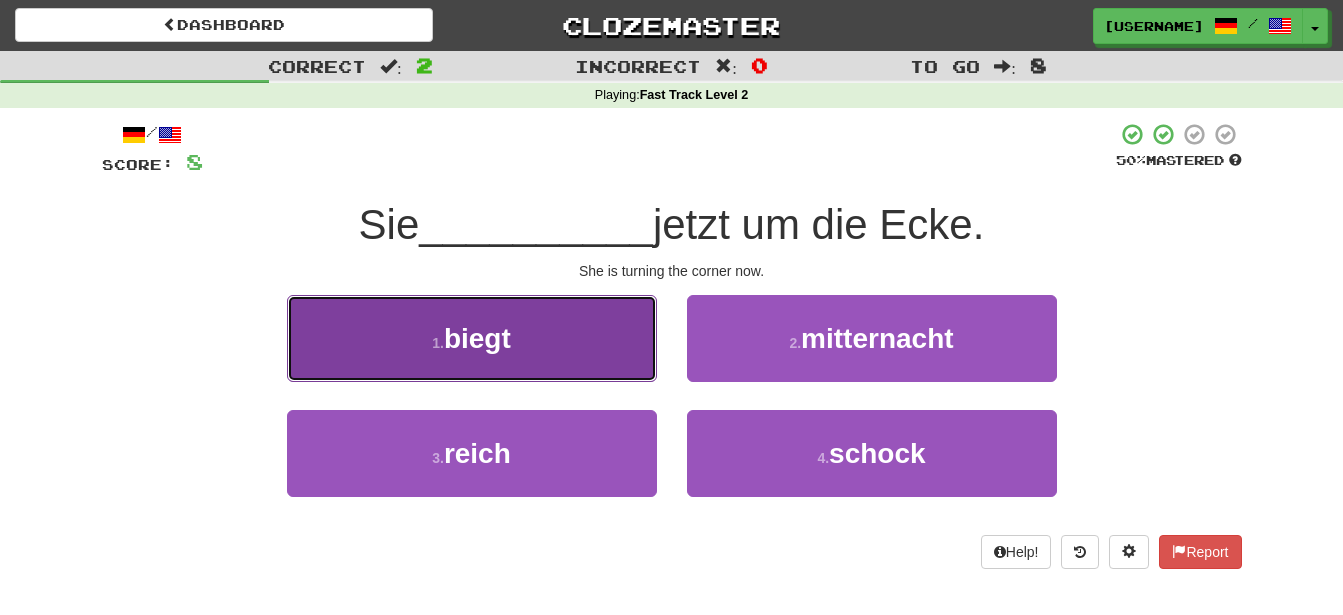 click on "biegt" at bounding box center [477, 338] 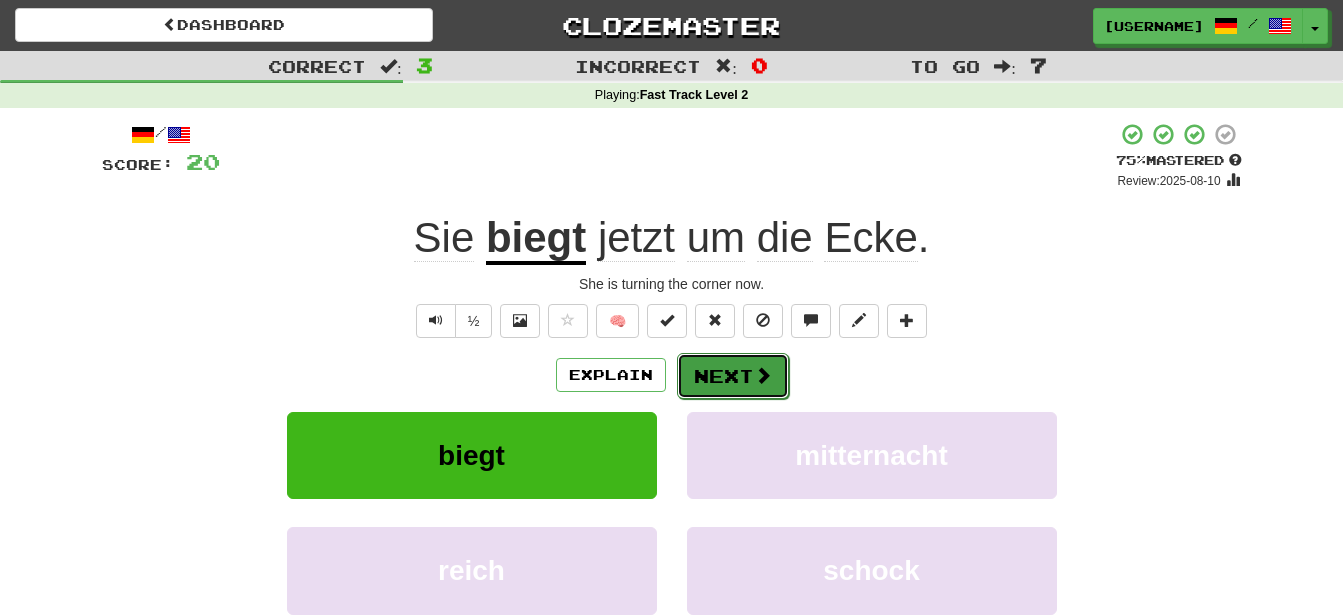 click on "Next" at bounding box center [733, 376] 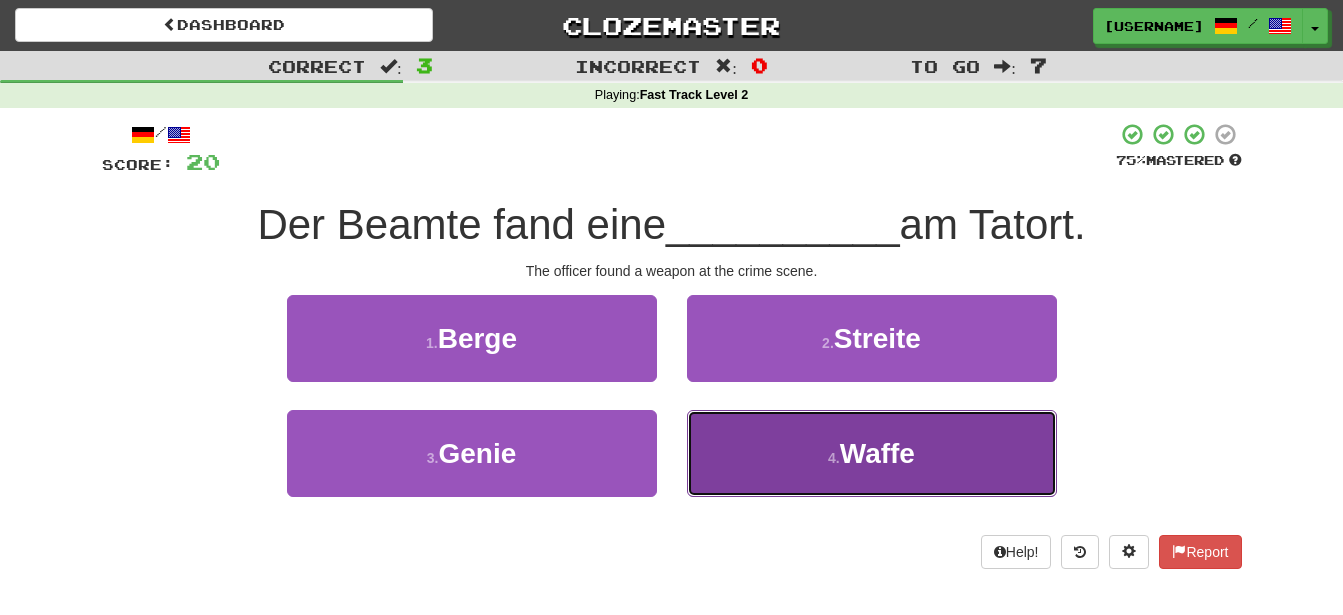 click on "Waffe" at bounding box center (877, 453) 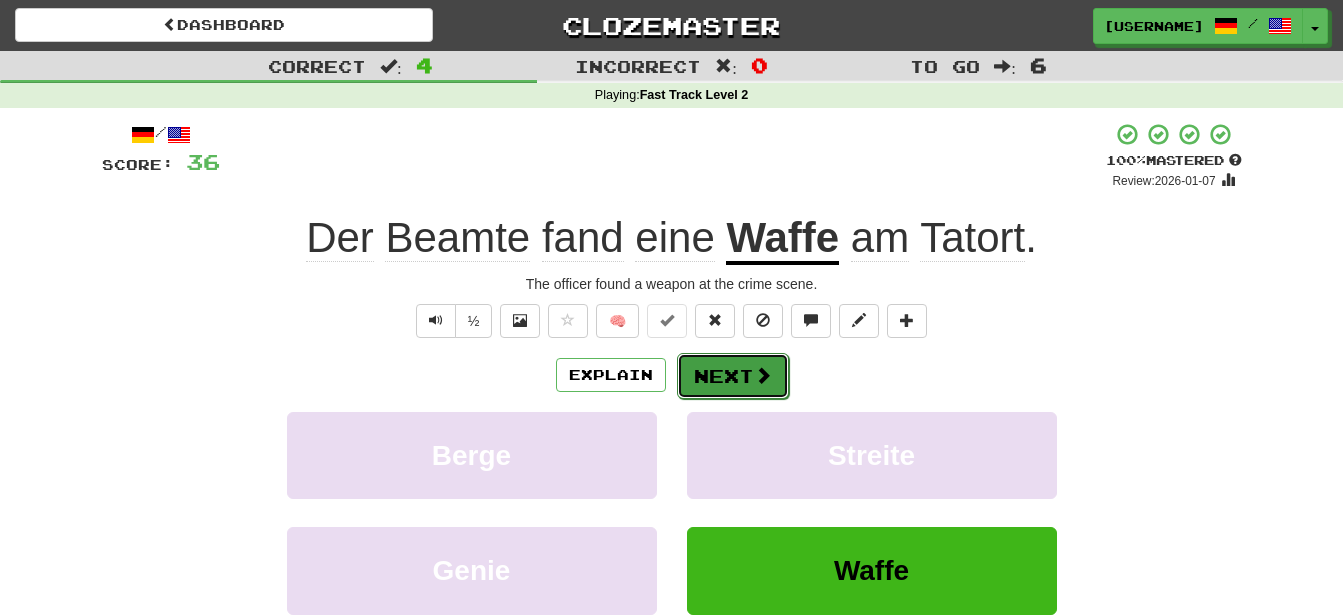 click on "Next" at bounding box center [733, 376] 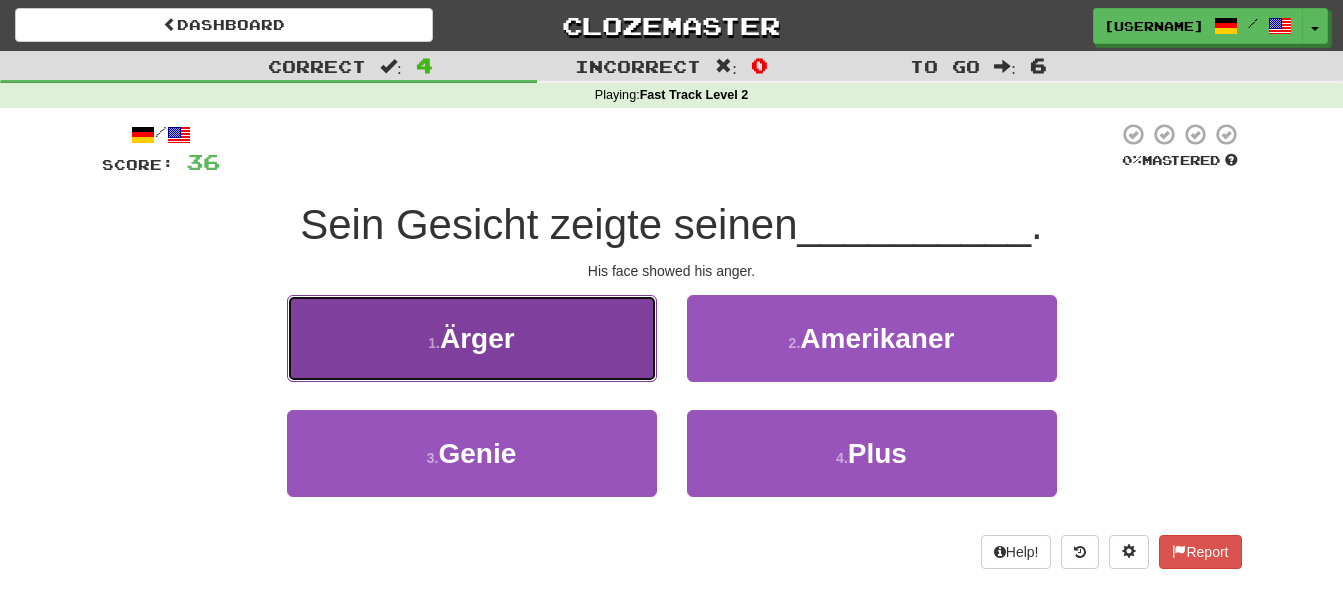 click on "Ärger" at bounding box center [477, 338] 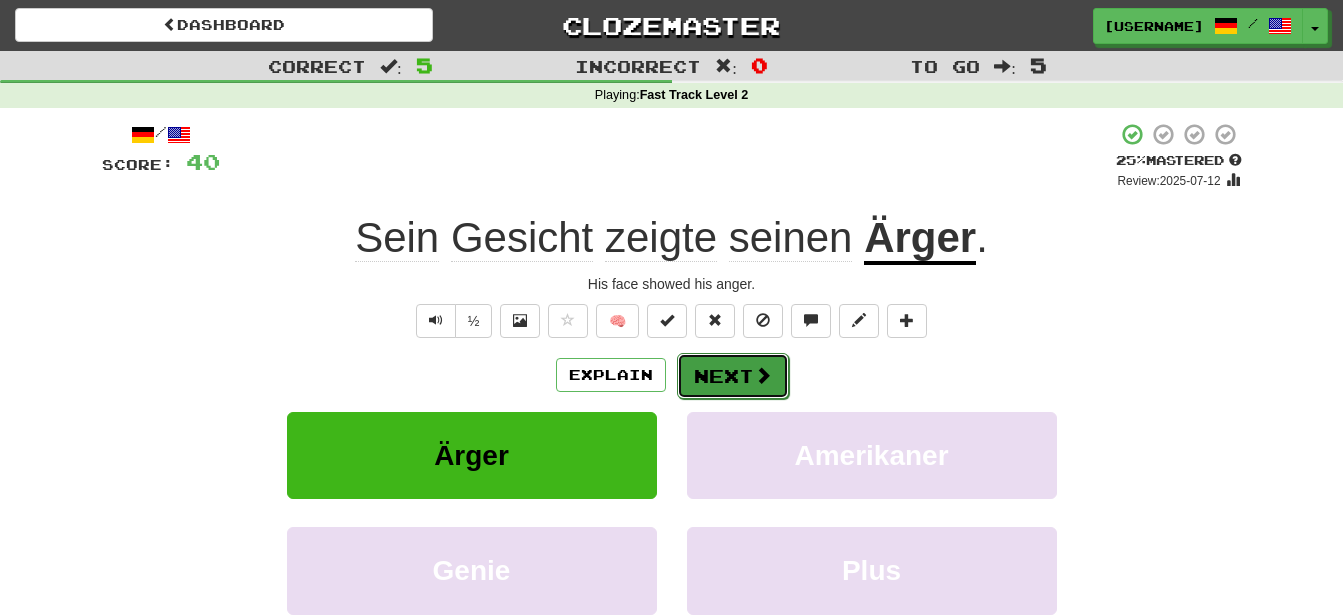 click on "Next" at bounding box center [733, 376] 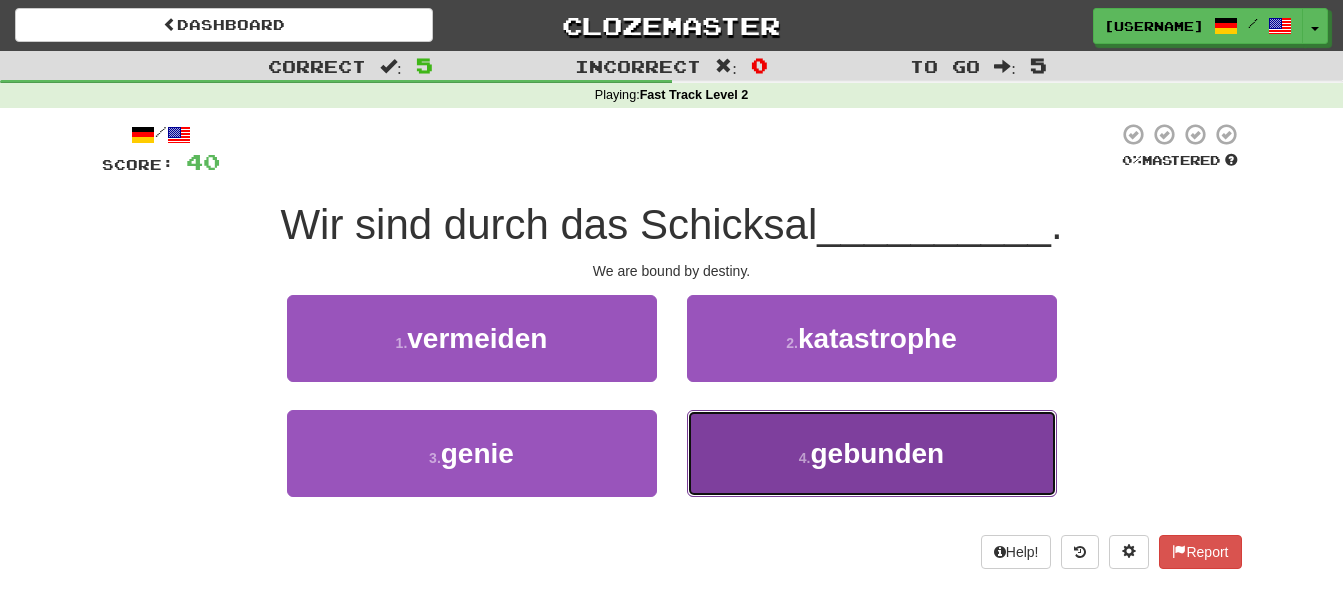 click on "gebunden" at bounding box center [877, 453] 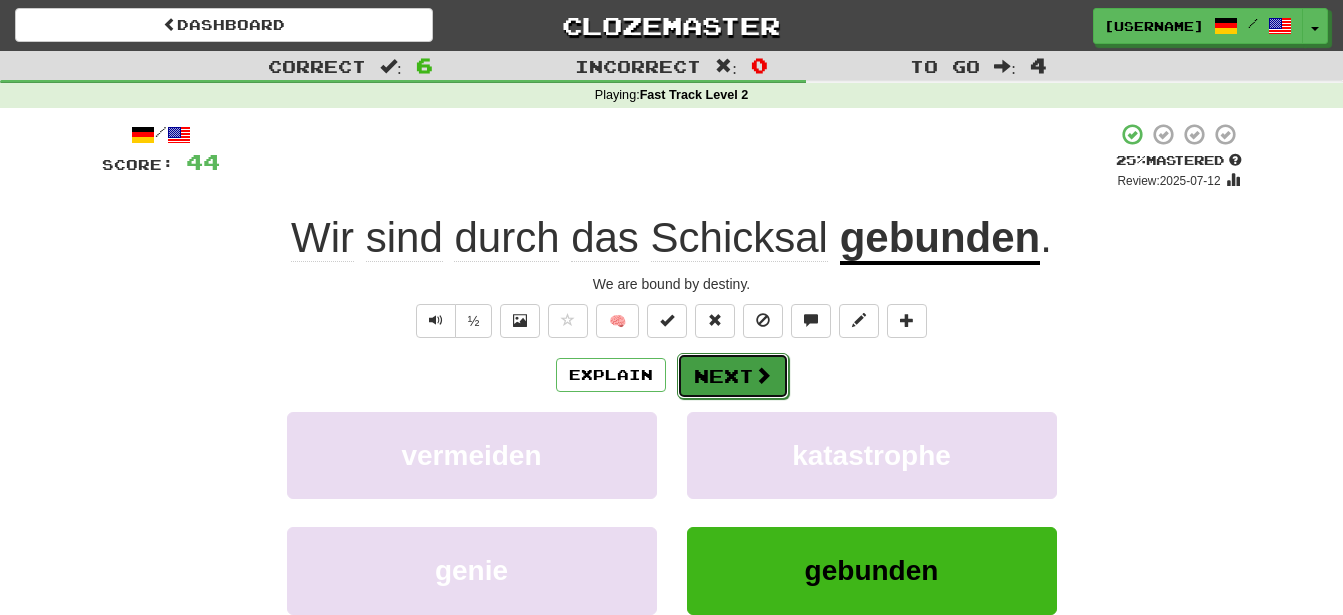 click on "Next" at bounding box center [733, 376] 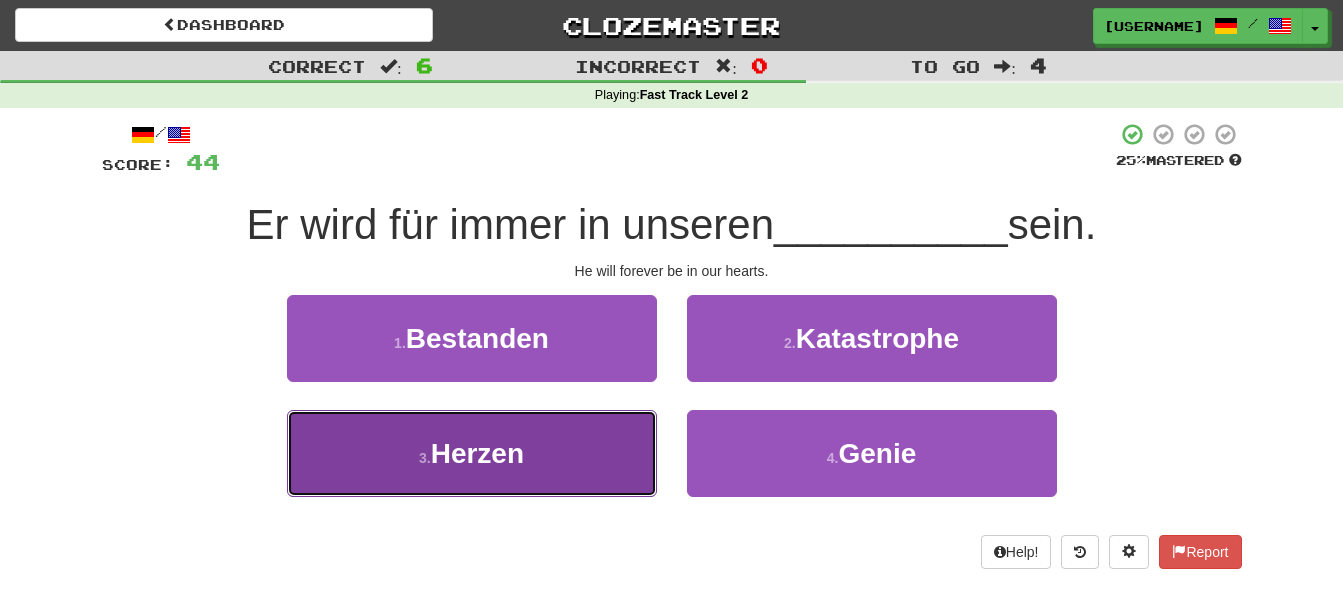 click on "Herzen" at bounding box center [477, 453] 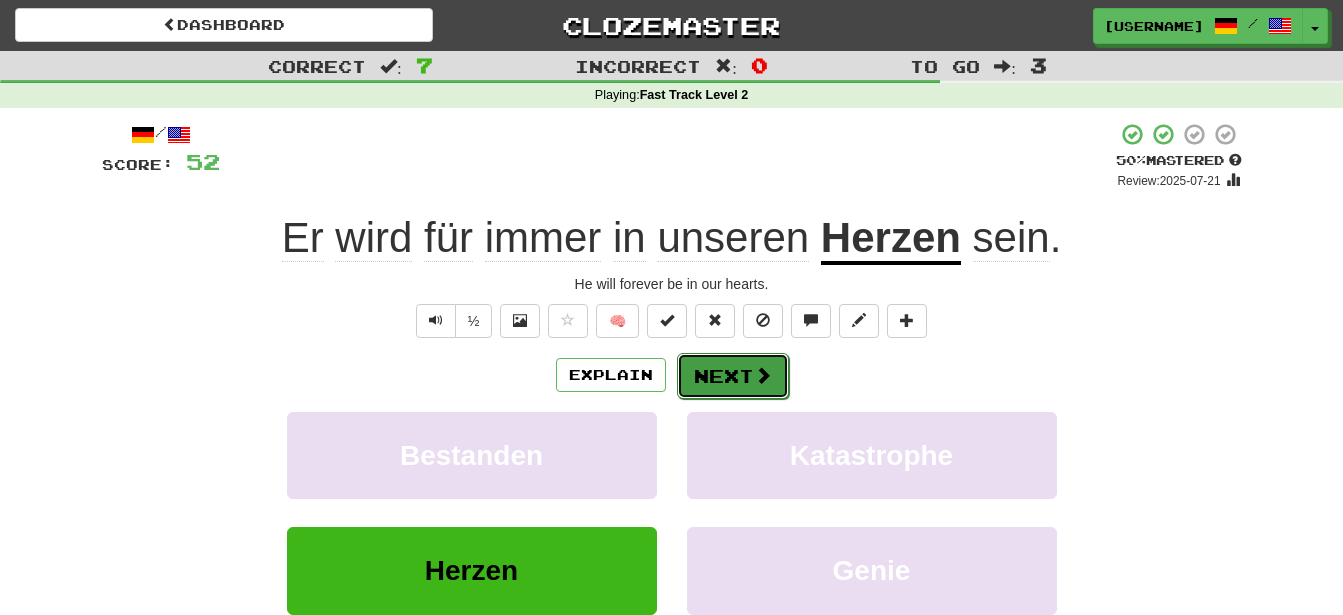 click on "Next" at bounding box center [733, 376] 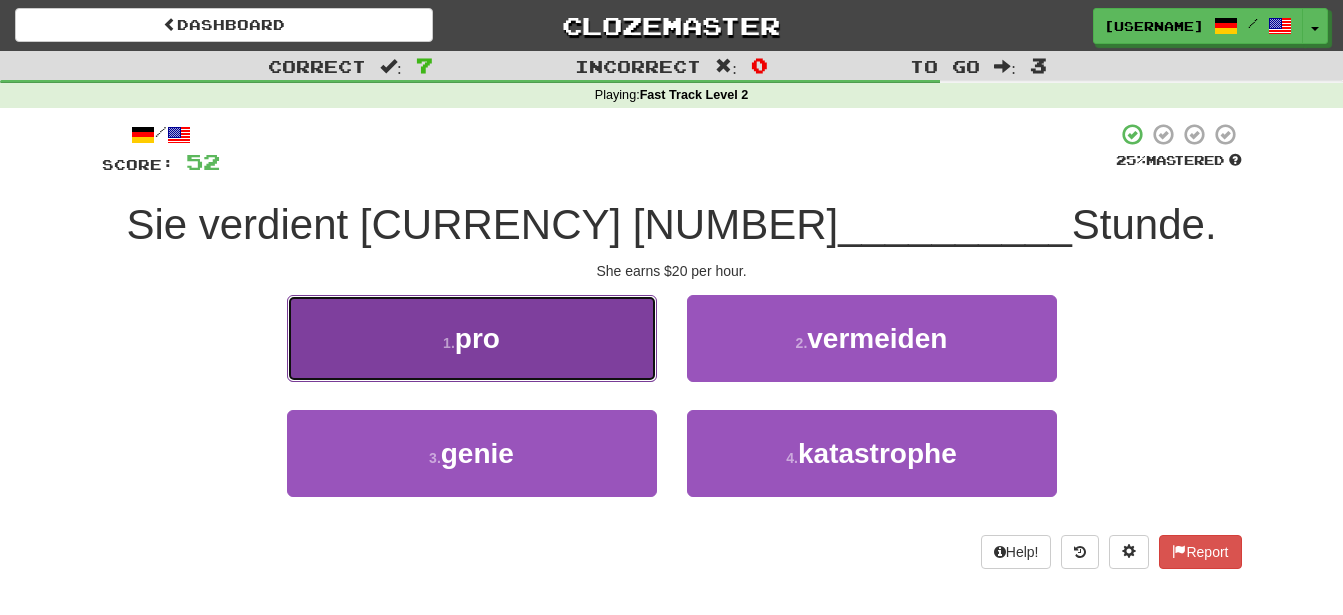 click on "pro" at bounding box center [477, 338] 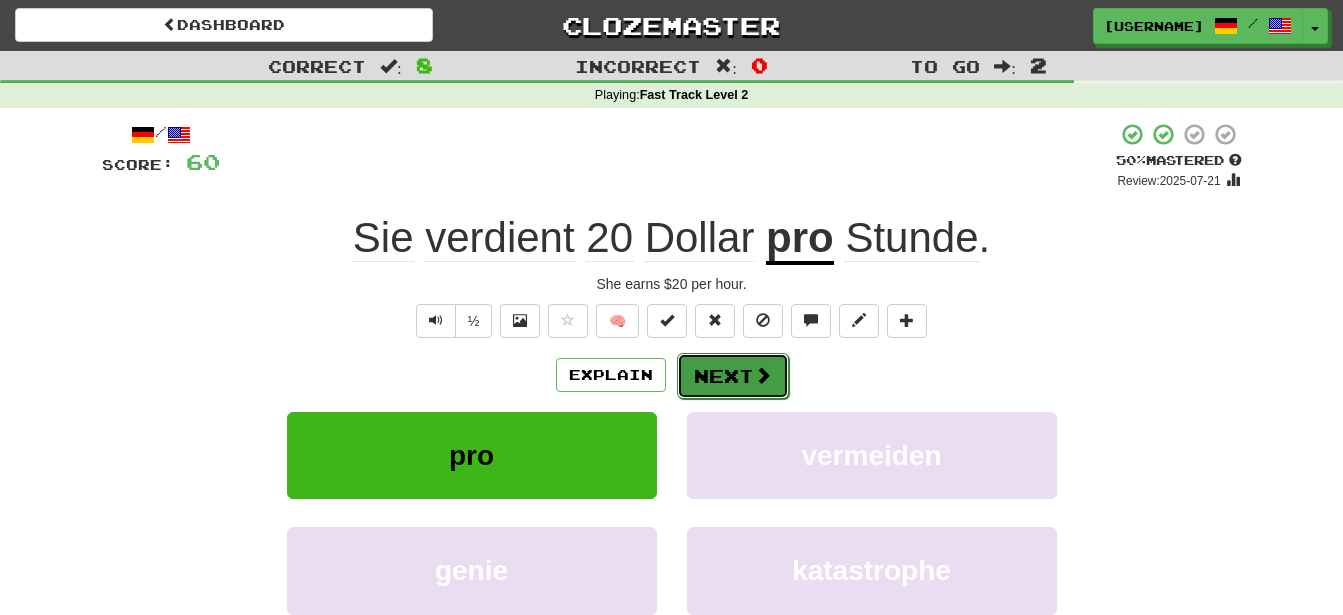 click on "Next" at bounding box center [733, 376] 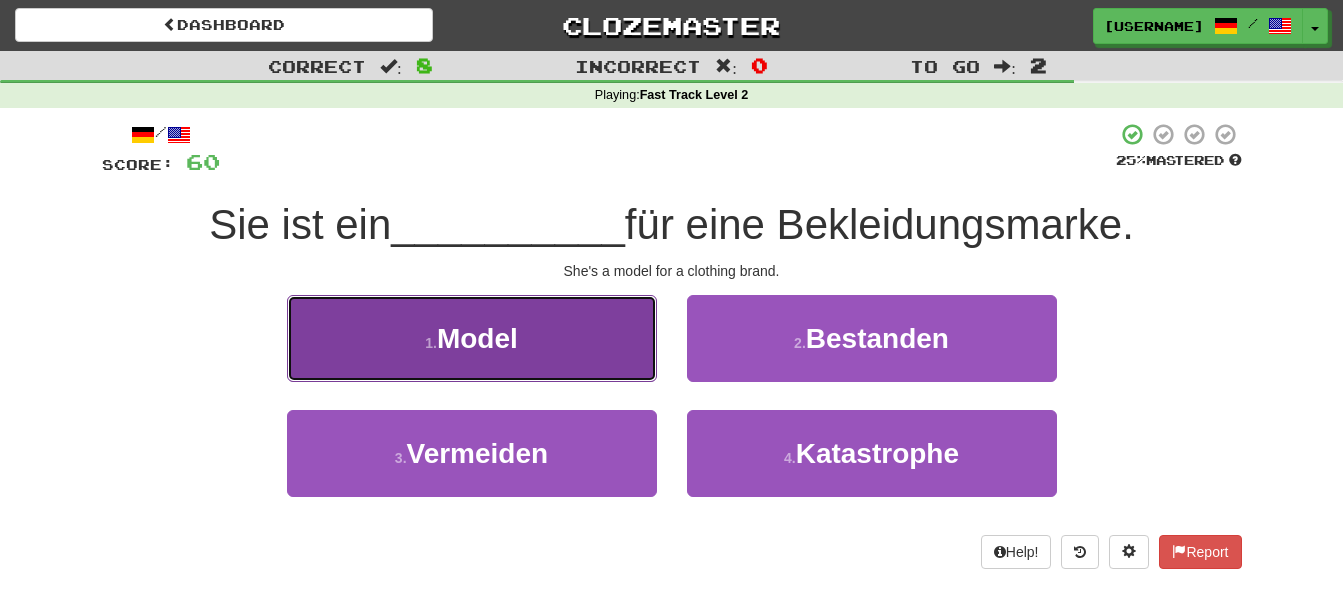 click on "Model" at bounding box center (477, 338) 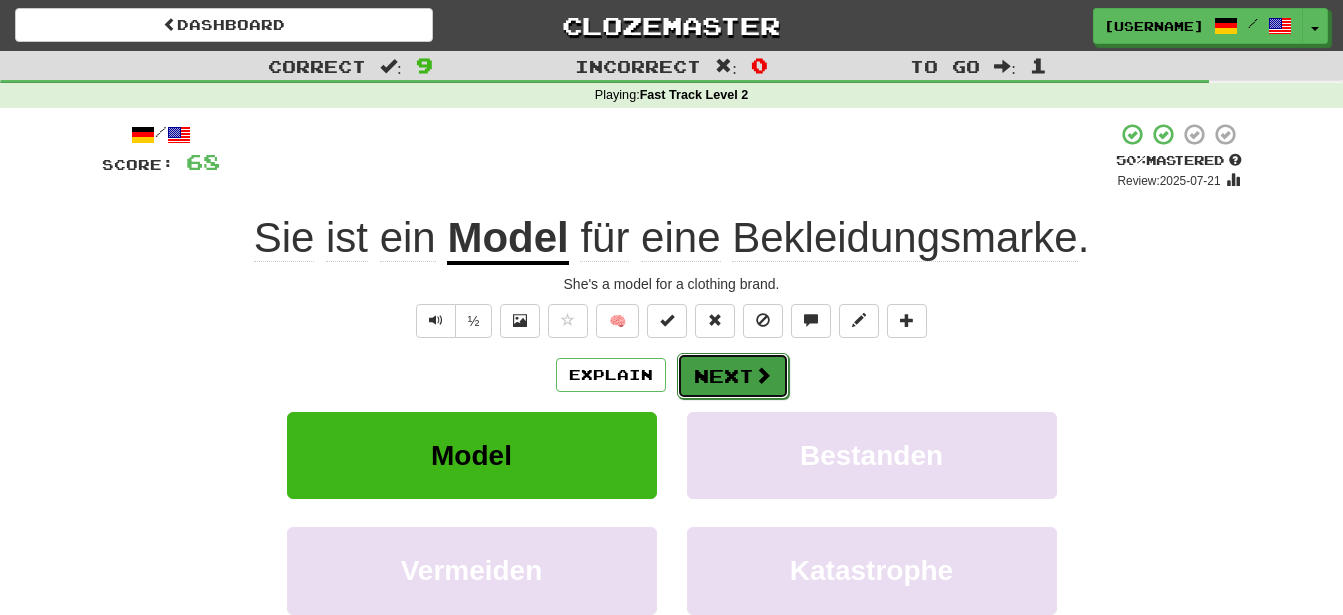 click on "Next" at bounding box center [733, 376] 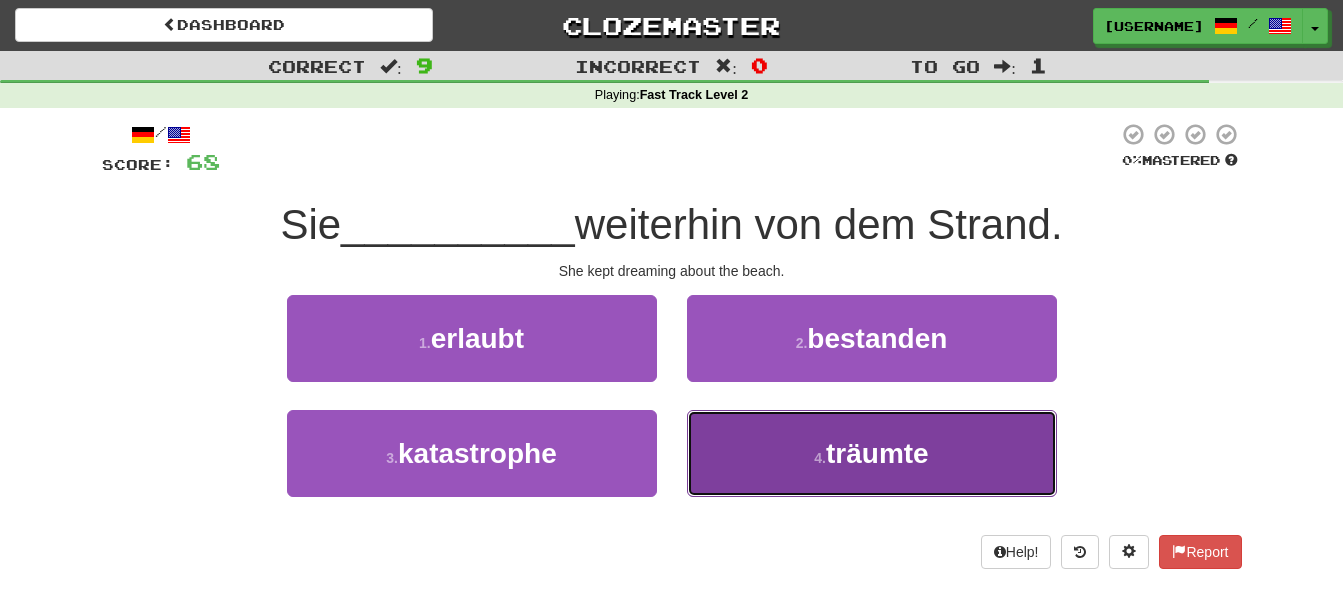 click on "träumte" at bounding box center [877, 453] 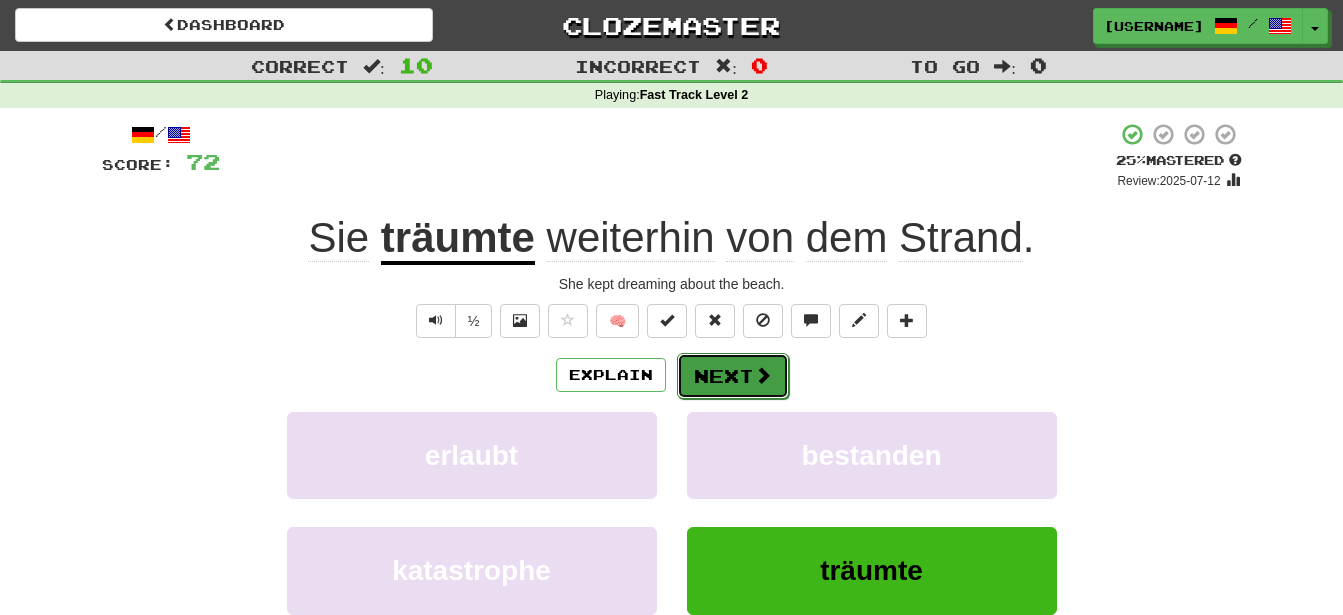 click on "Next" at bounding box center (733, 376) 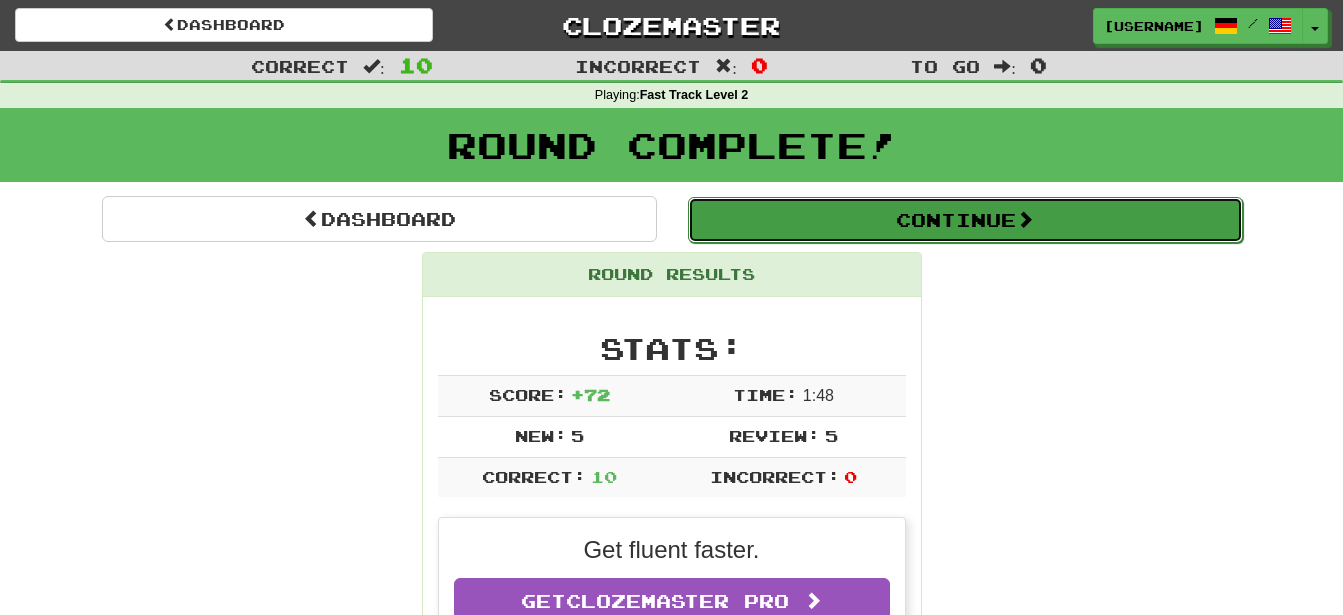 click on "Continue" at bounding box center [965, 220] 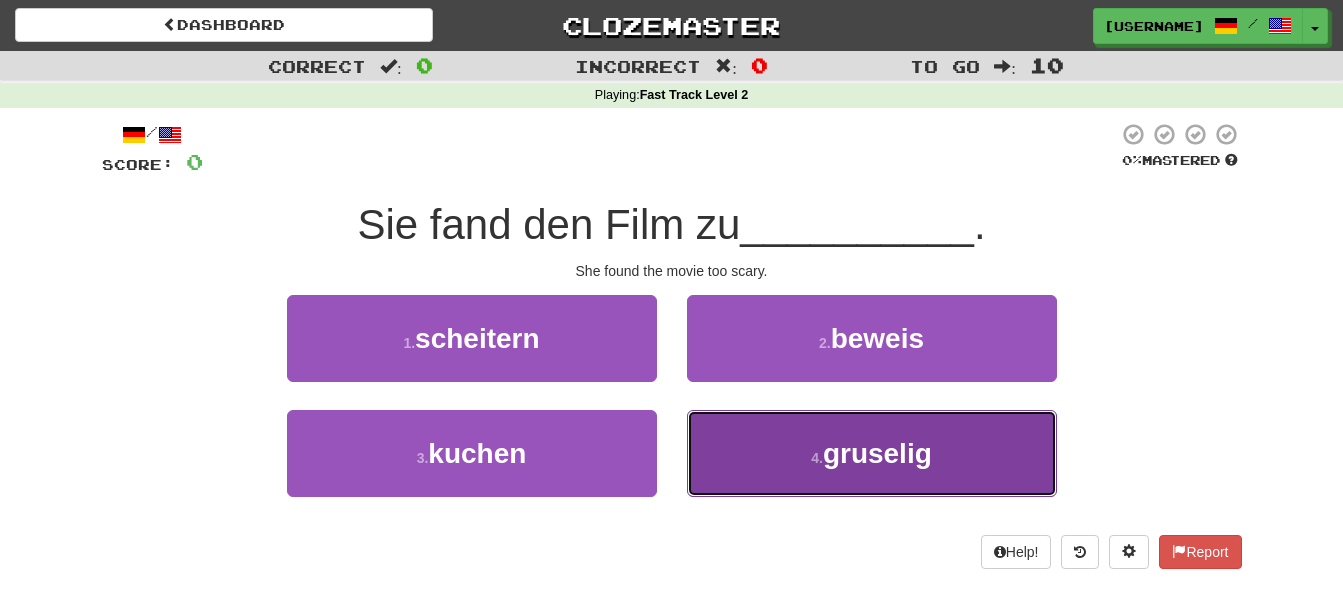 click on "gruselig" at bounding box center [877, 453] 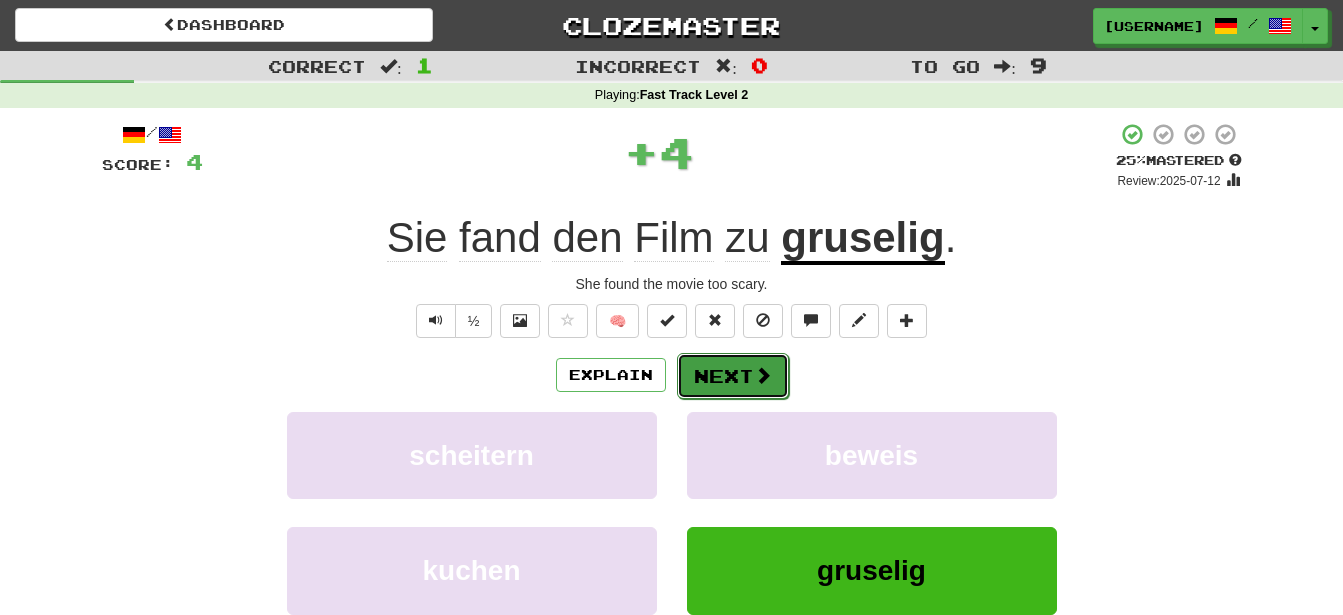 click on "Next" at bounding box center [733, 376] 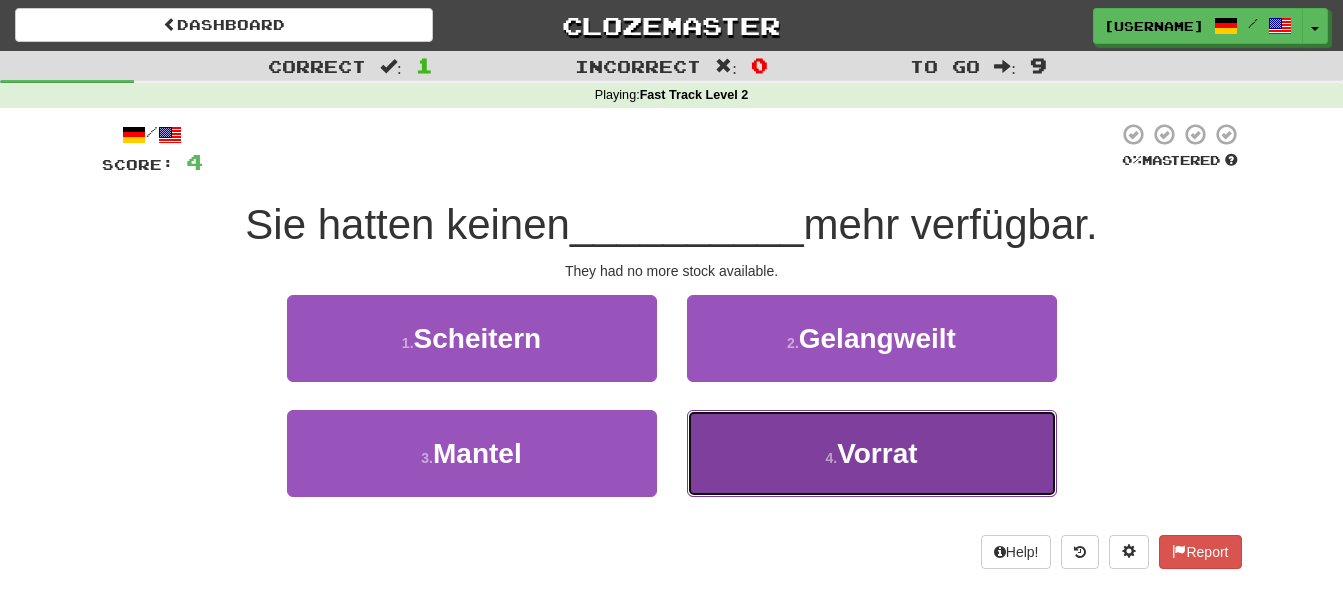 click on "Vorrat" at bounding box center [877, 453] 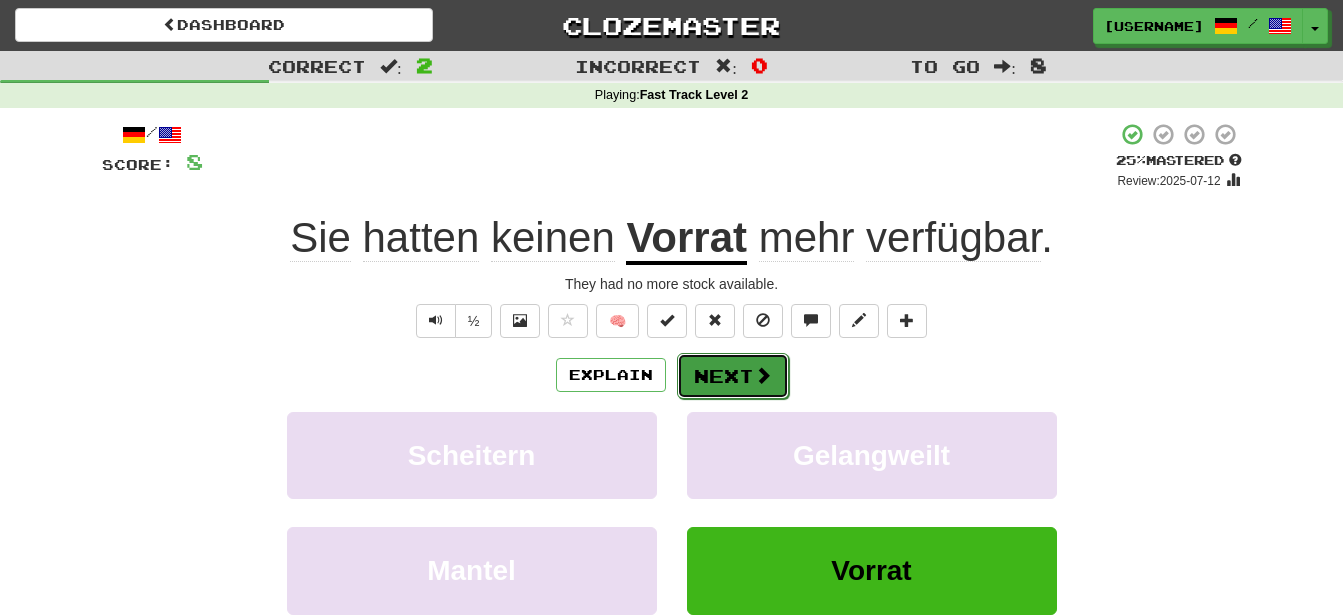 click on "Next" at bounding box center (733, 376) 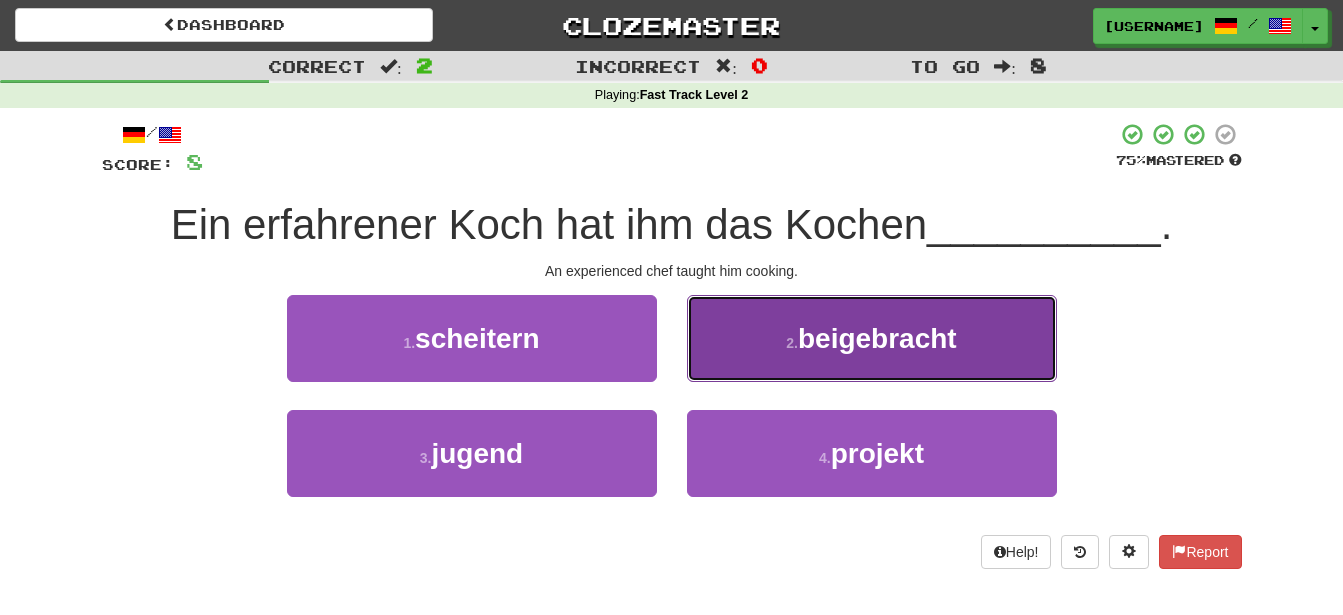 click on "beigebracht" at bounding box center [877, 338] 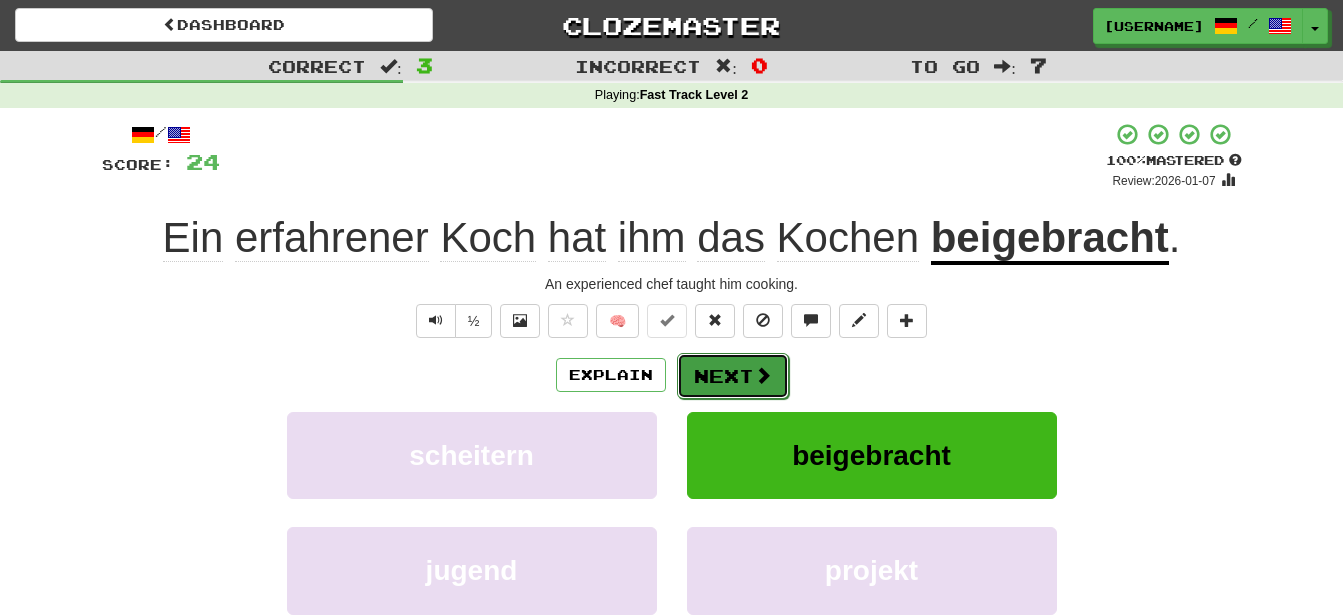 click on "Next" at bounding box center (733, 376) 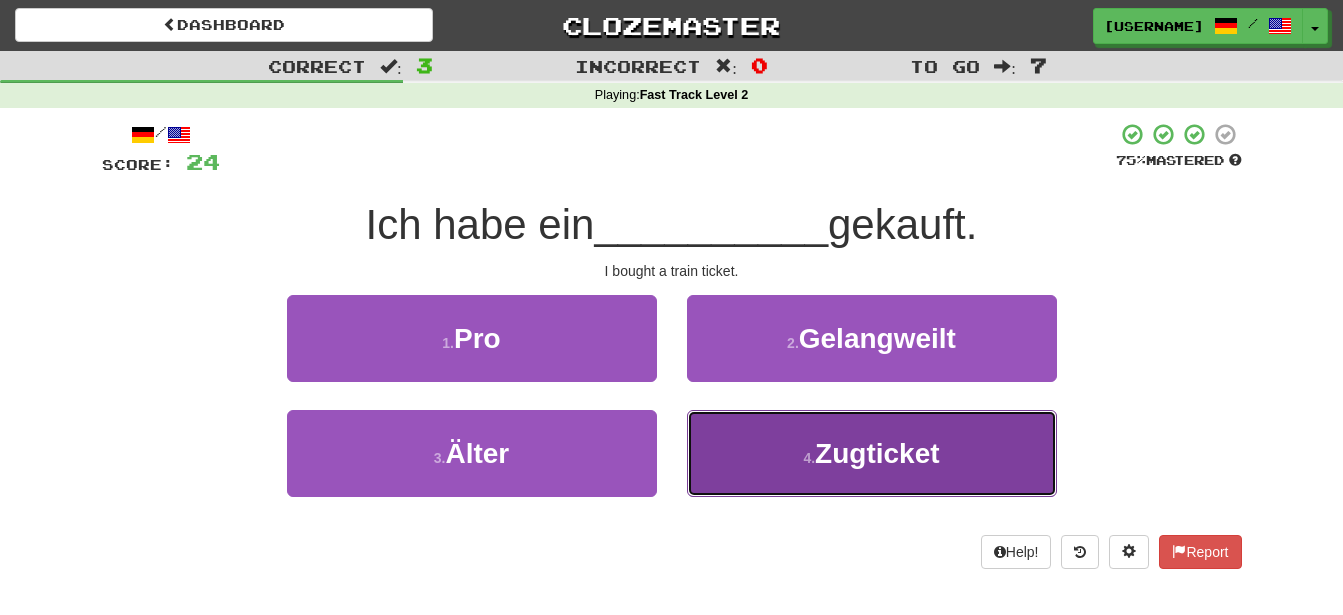 click on "Zugticket" at bounding box center (877, 453) 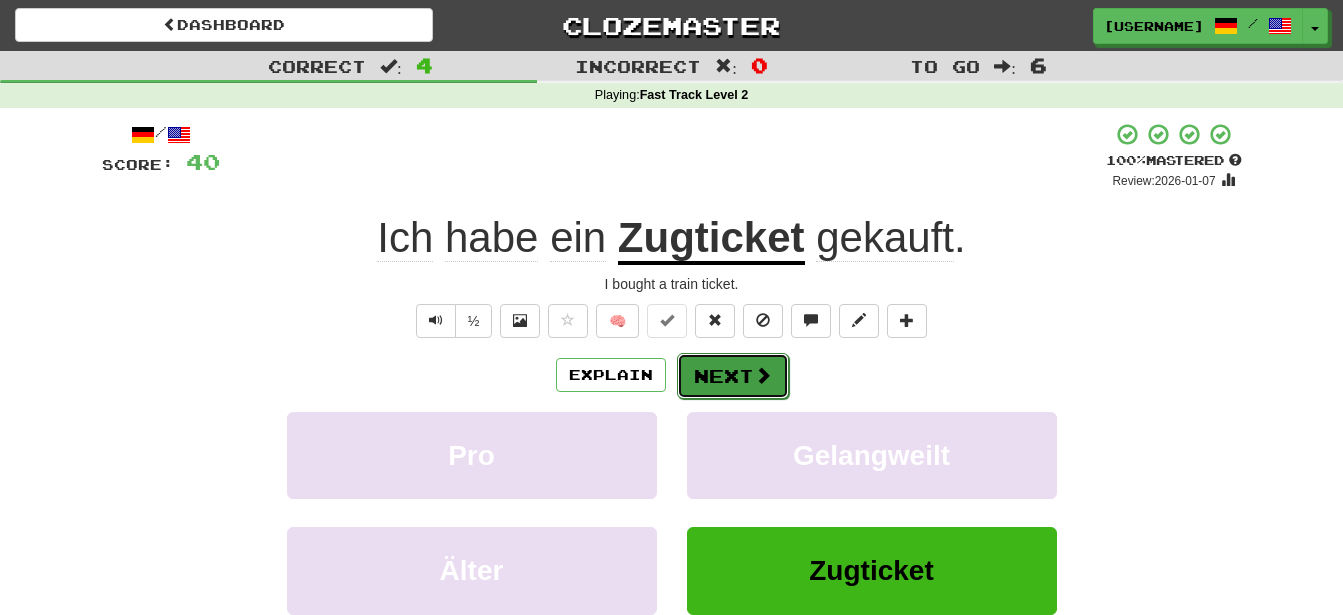 click on "Next" at bounding box center [733, 376] 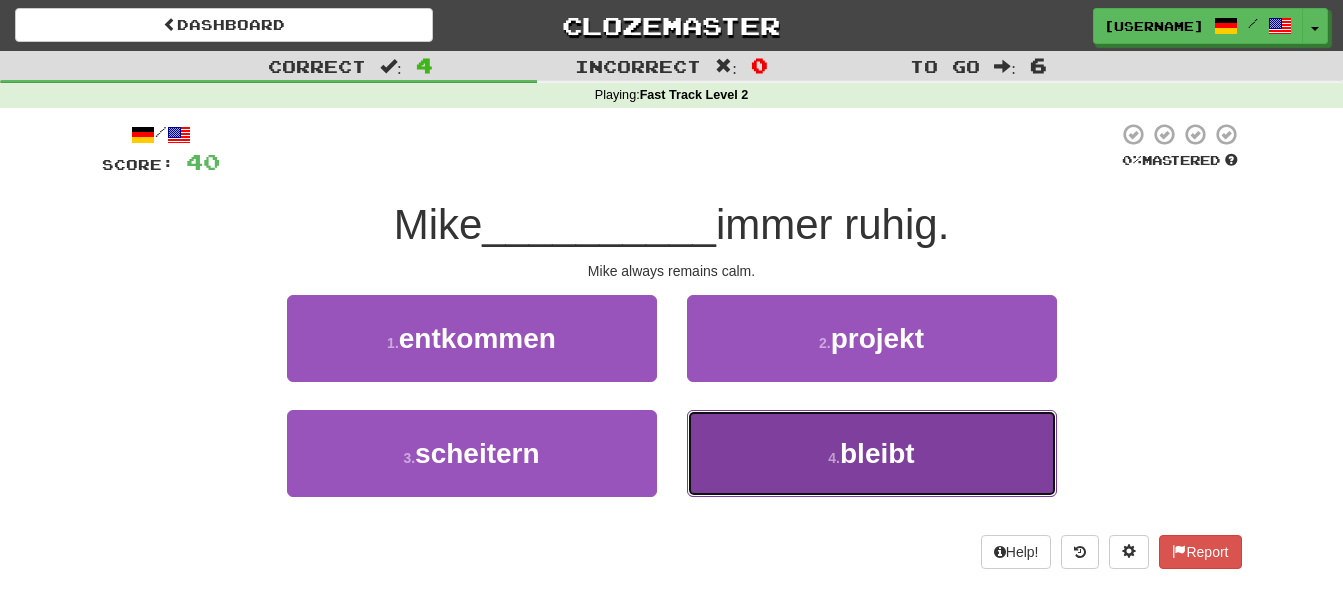 click on "bleibt" at bounding box center (877, 453) 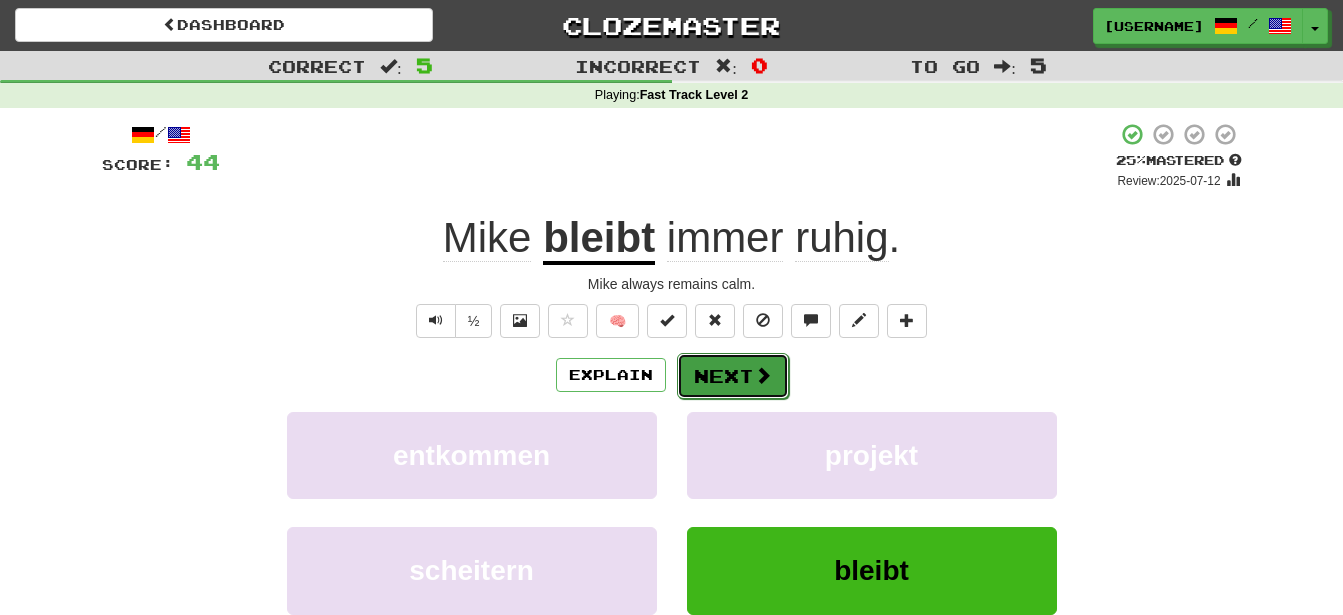 click on "Next" at bounding box center [733, 376] 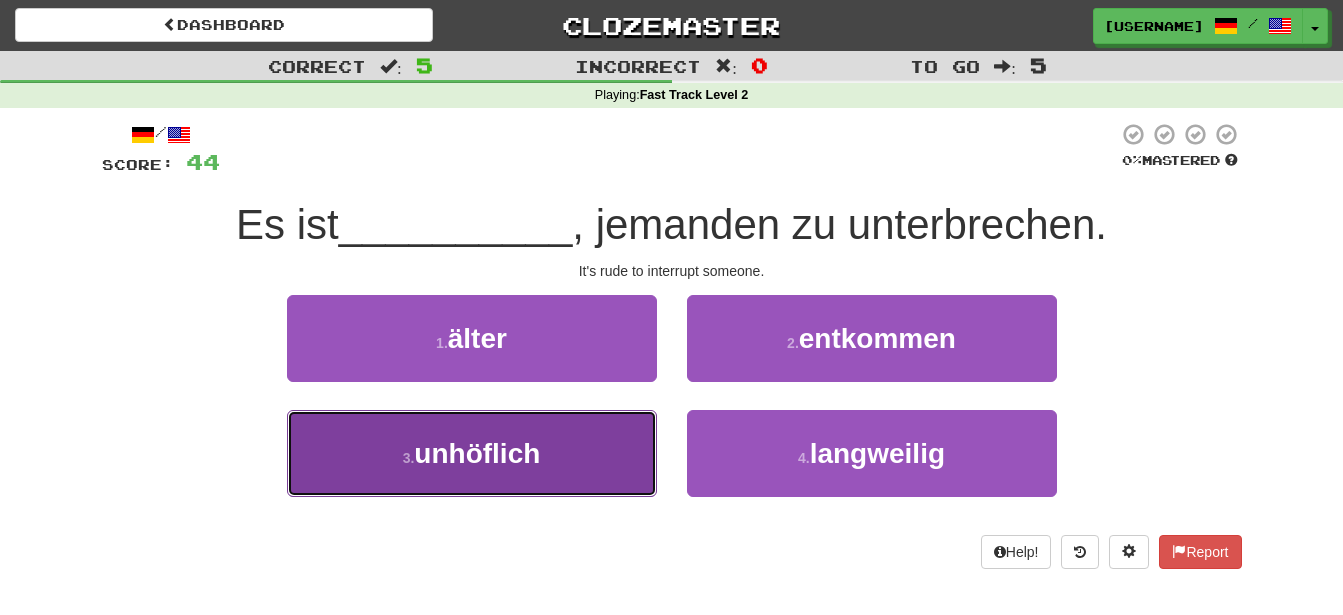click on "unhöflich" at bounding box center [477, 453] 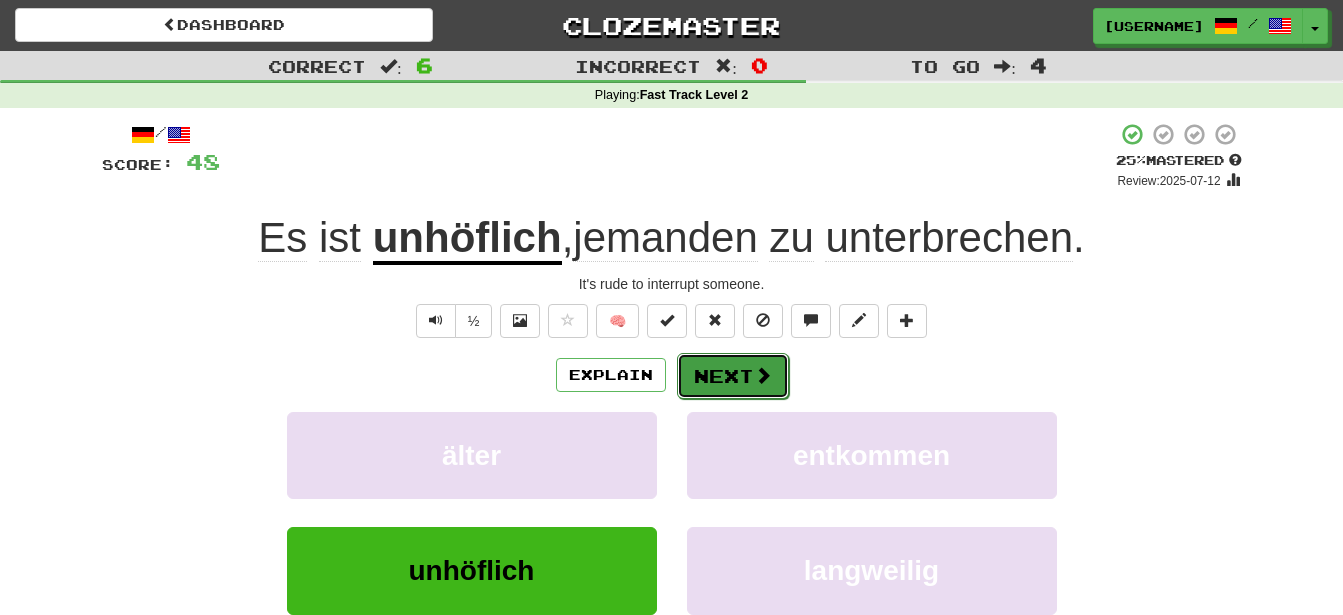 click on "Next" at bounding box center (733, 376) 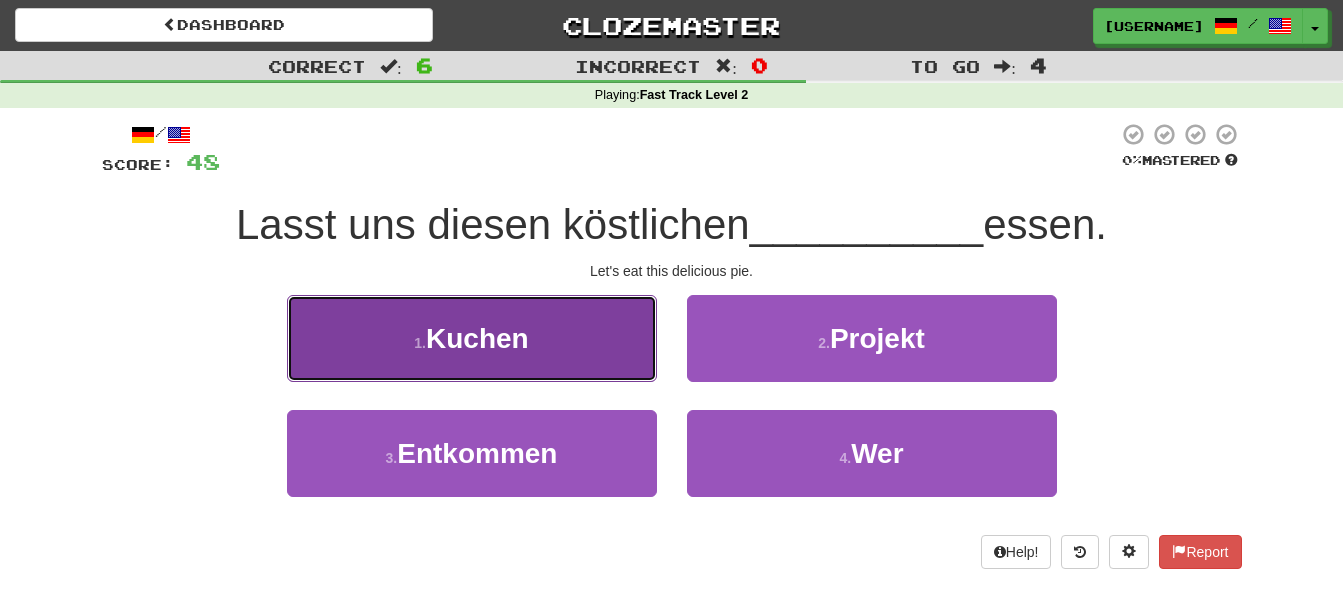 click on "Kuchen" at bounding box center (477, 338) 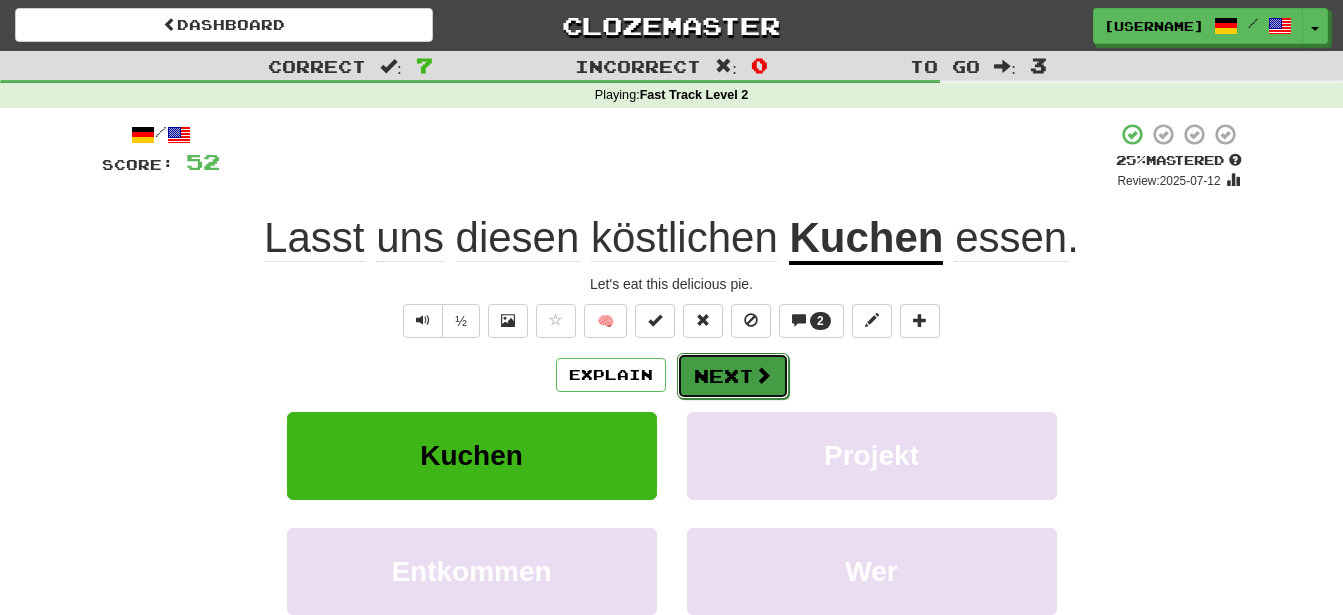 click on "Next" at bounding box center (733, 376) 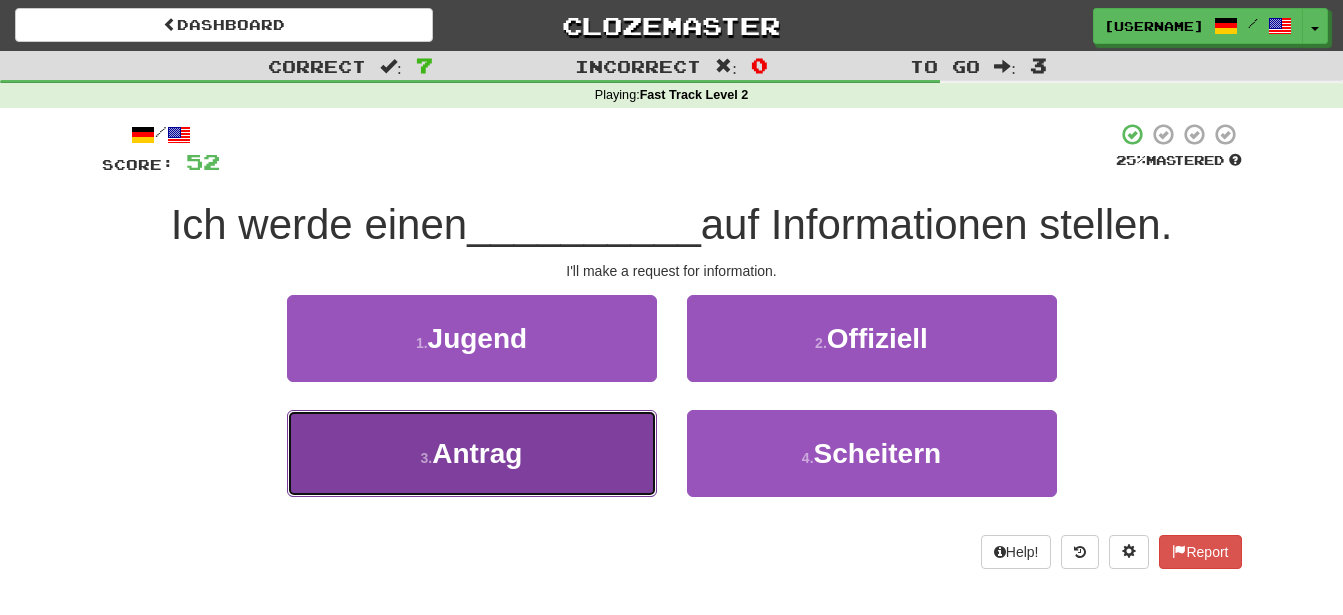 click on "Antrag" at bounding box center (477, 453) 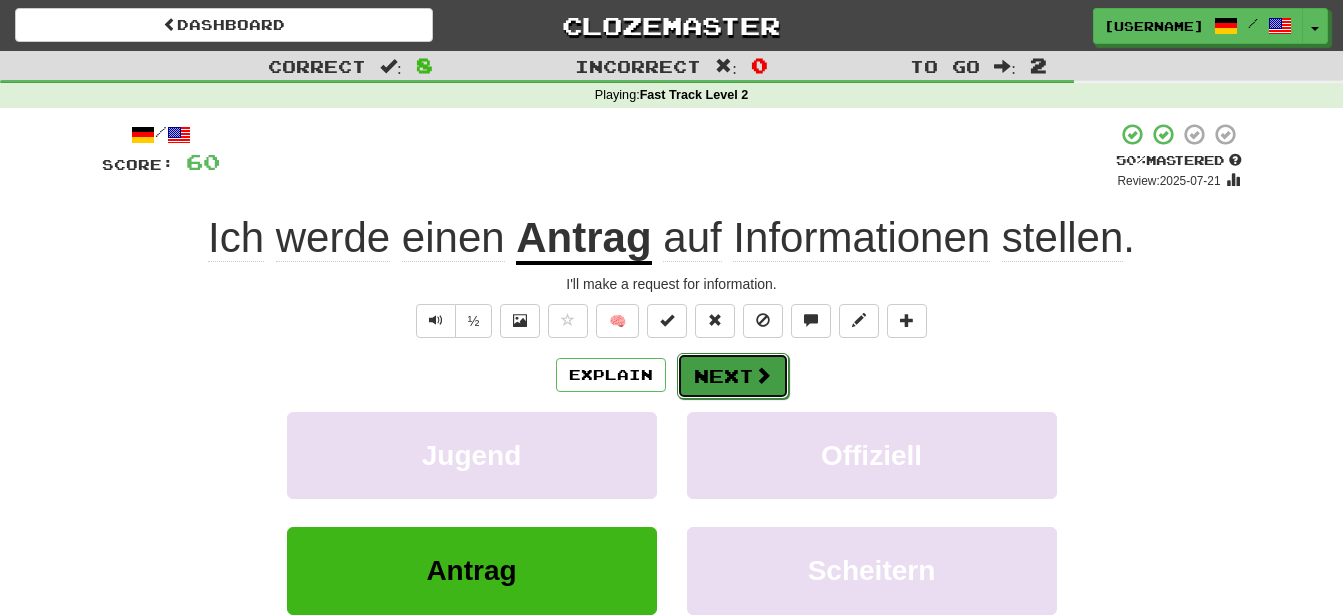 click on "Next" at bounding box center (733, 376) 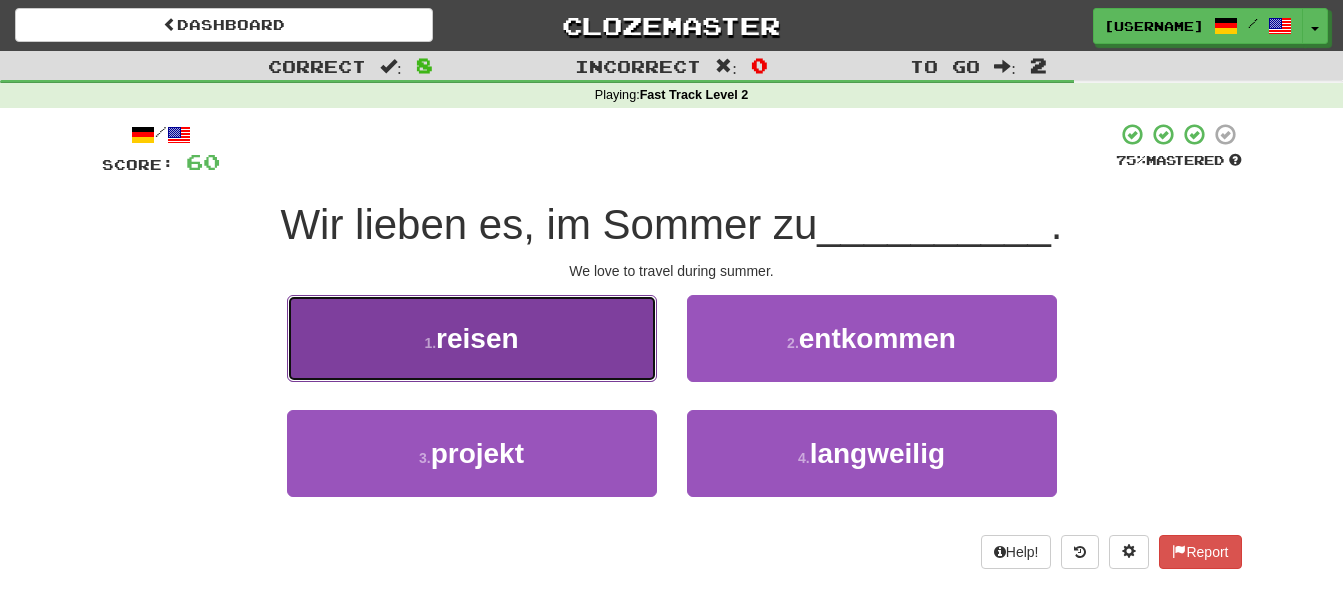 click on "reisen" at bounding box center (477, 338) 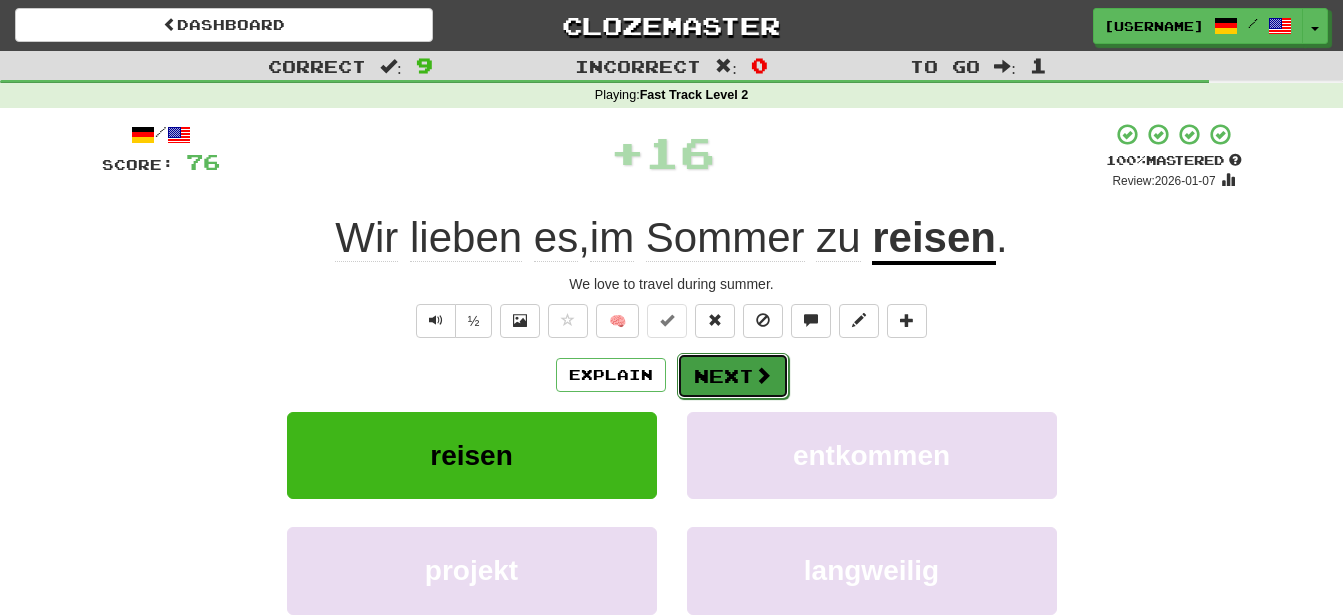 click on "Next" at bounding box center [733, 376] 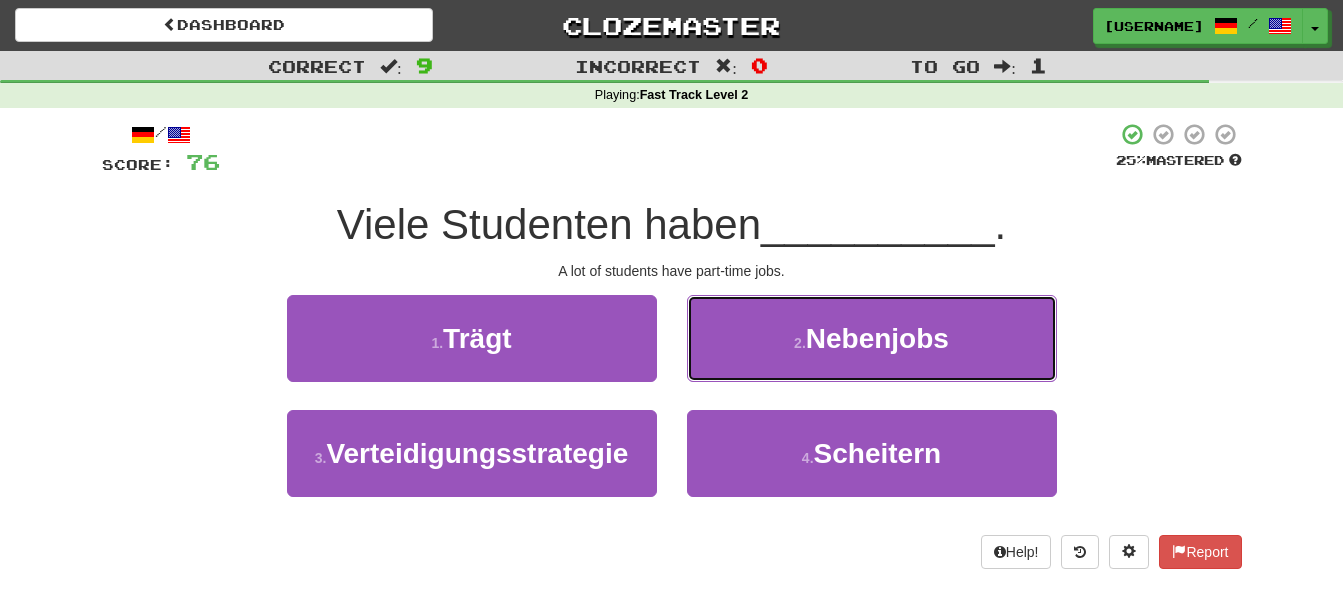 click on "Nebenjobs" at bounding box center (877, 338) 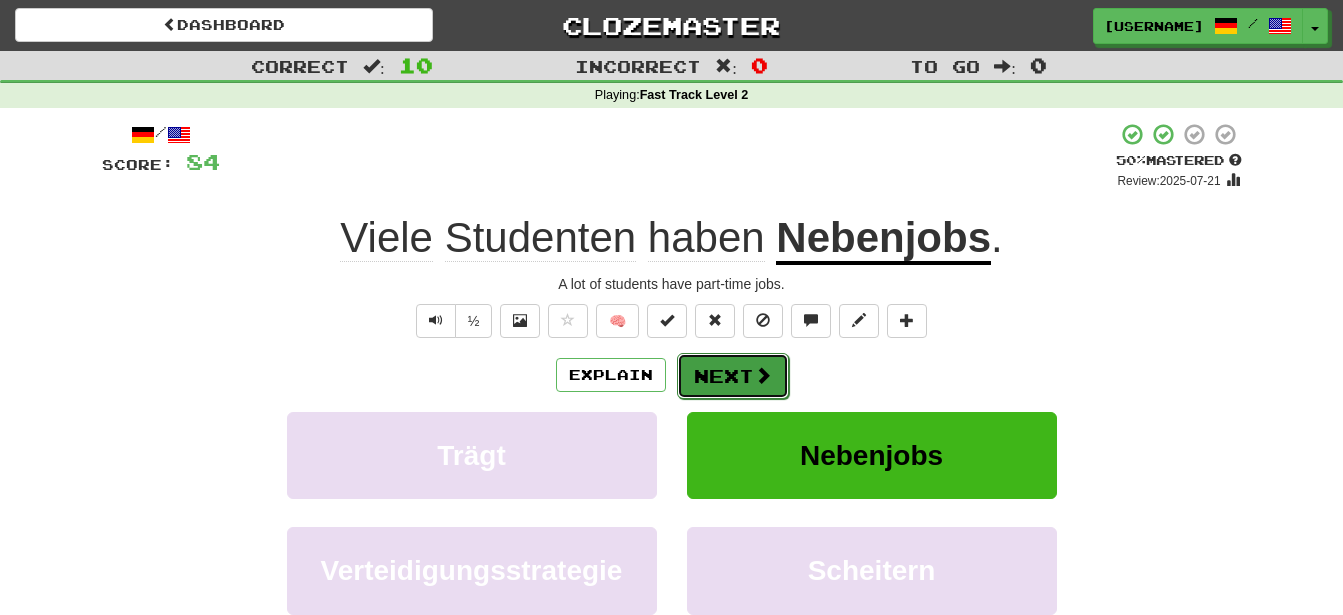 click on "Next" at bounding box center [733, 376] 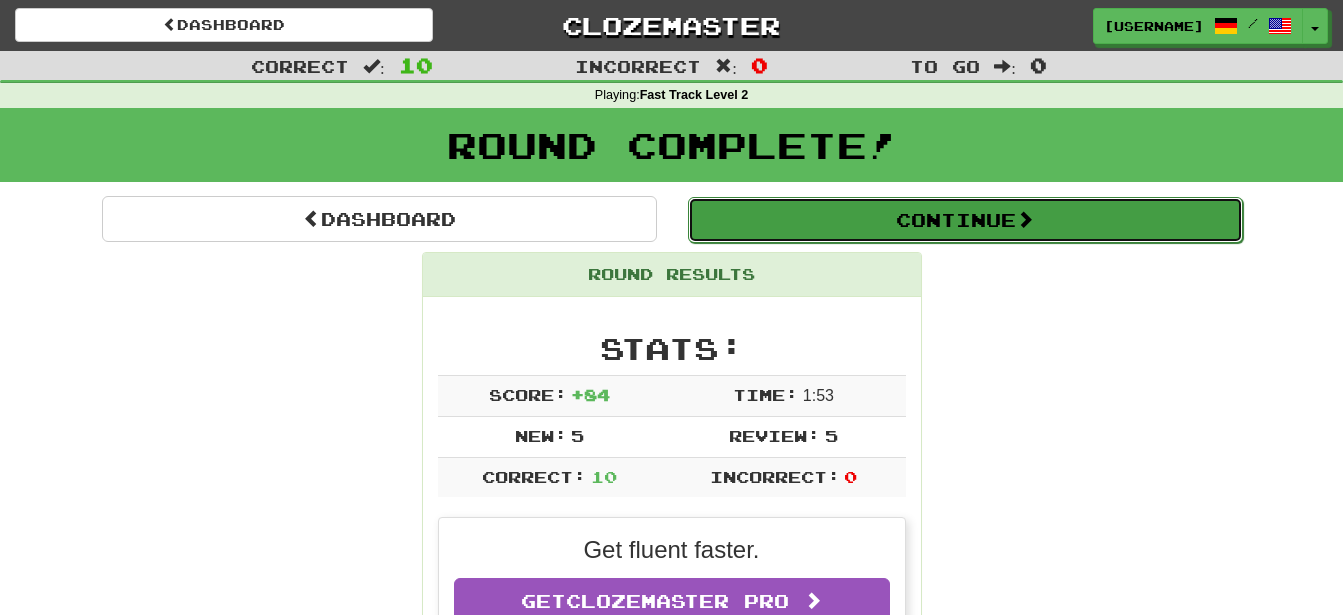 click on "Continue" at bounding box center (965, 220) 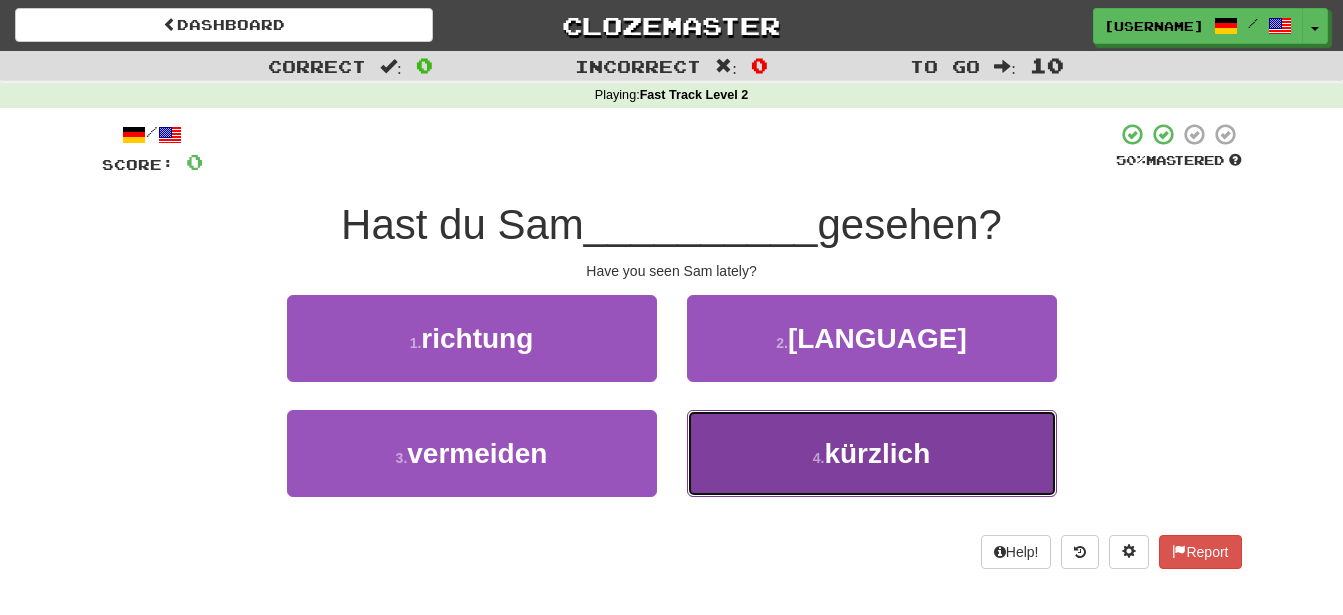 click on "kürzlich" at bounding box center (877, 453) 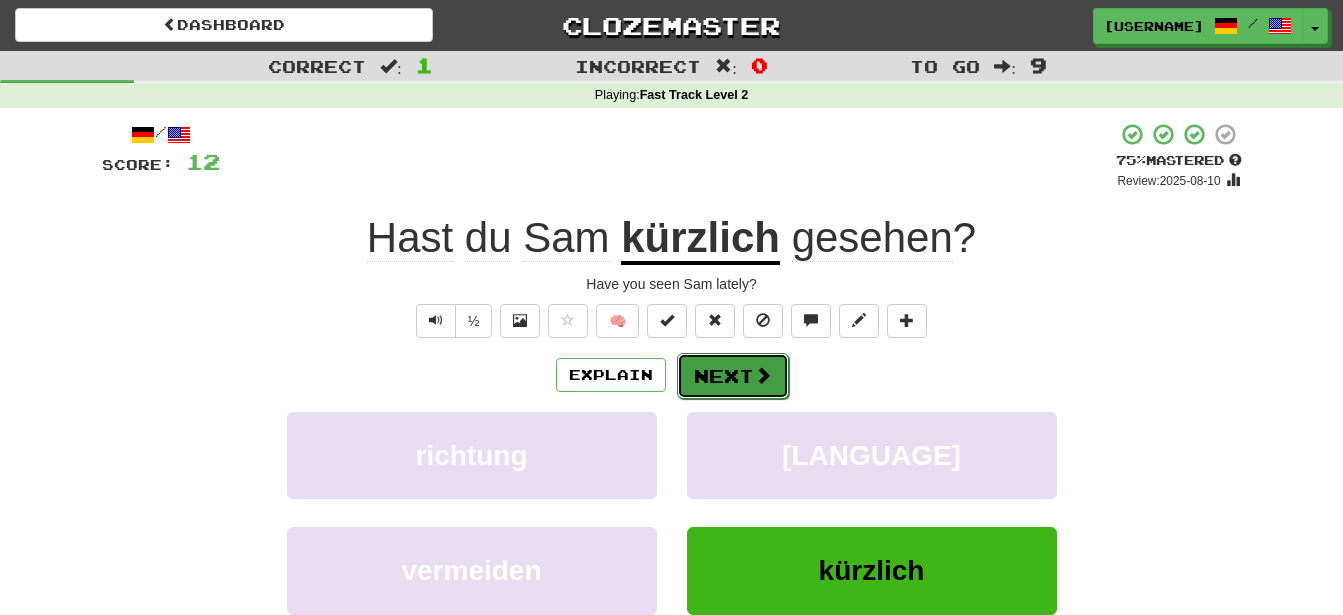 click on "Next" at bounding box center (733, 376) 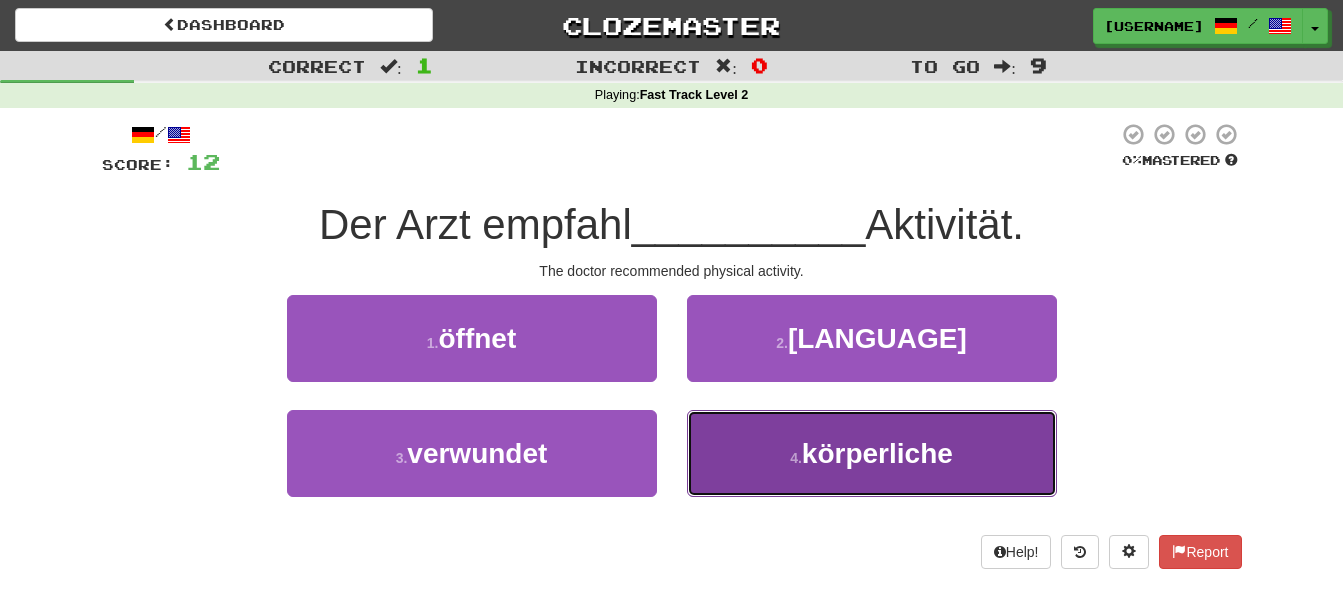 click on "körperliche" at bounding box center [877, 453] 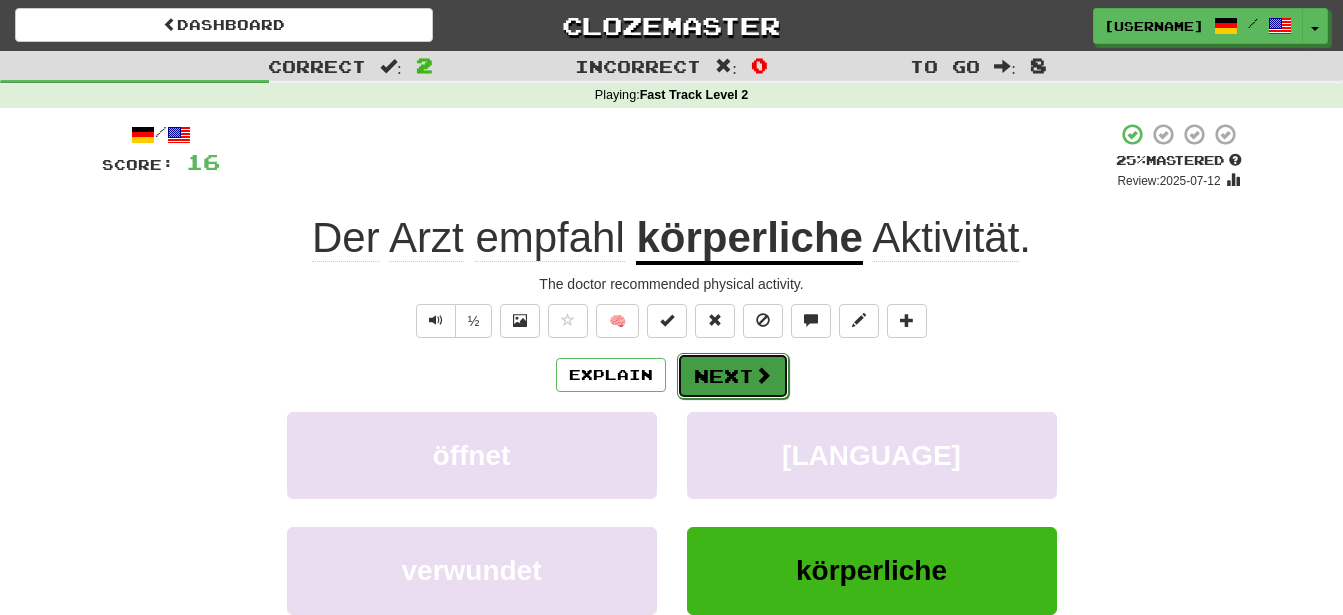 click on "Next" at bounding box center (733, 376) 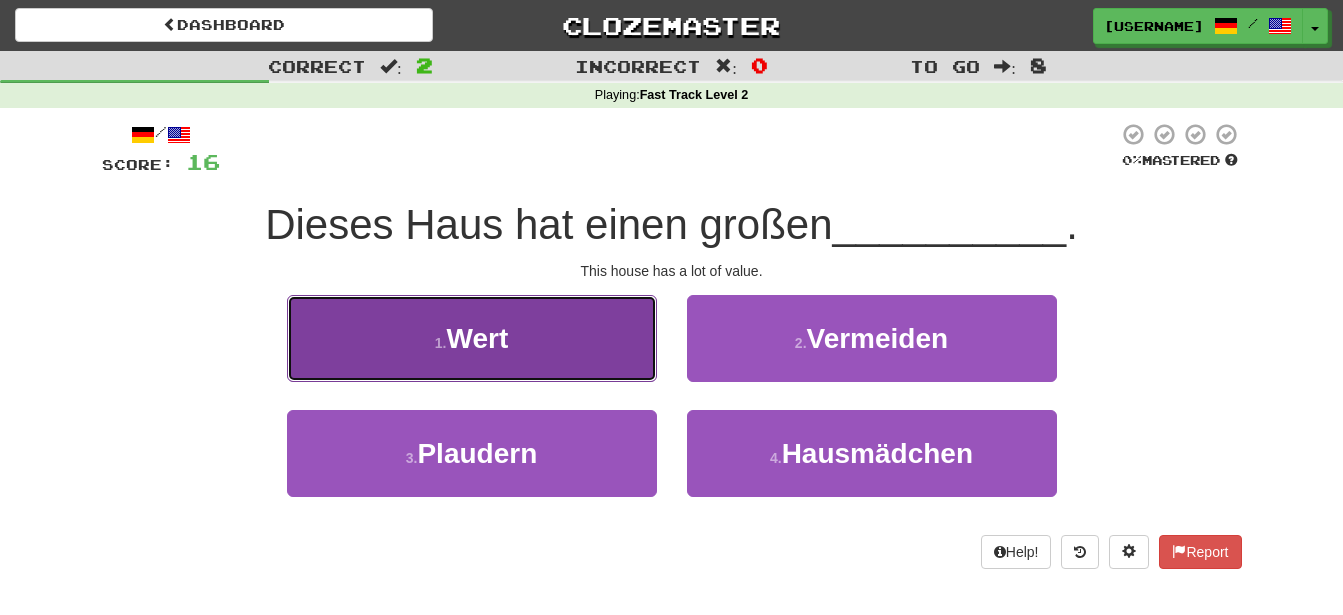click on "Wert" at bounding box center [477, 338] 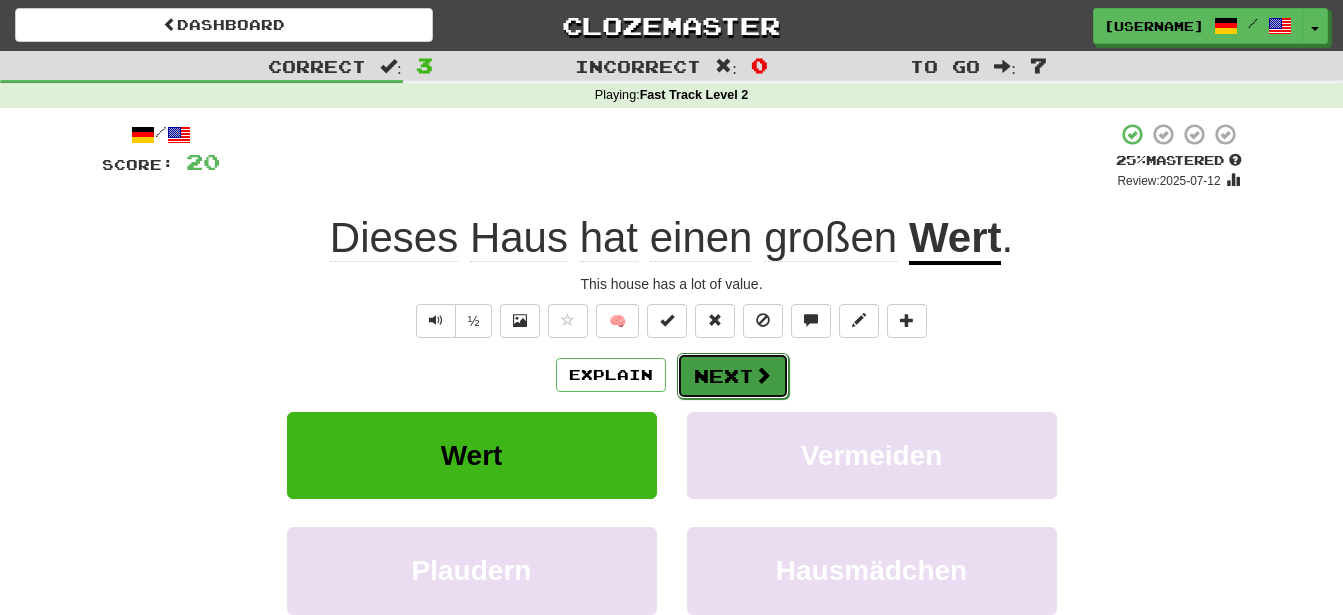 click on "Next" at bounding box center [733, 376] 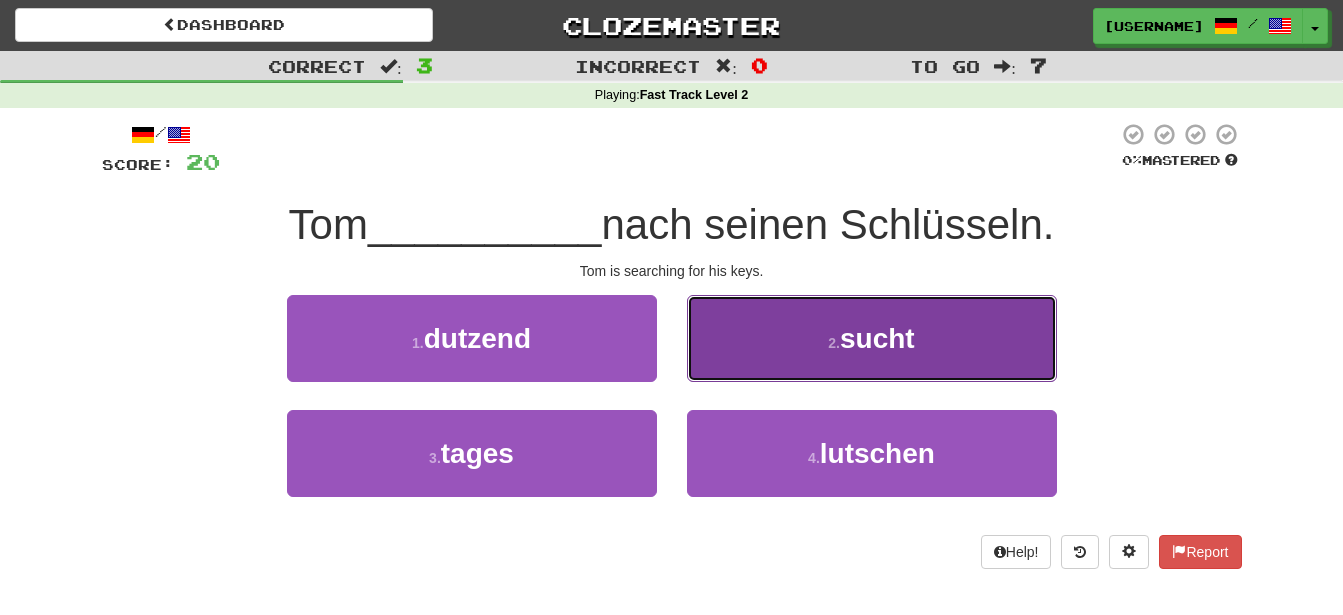 click on "sucht" at bounding box center [877, 338] 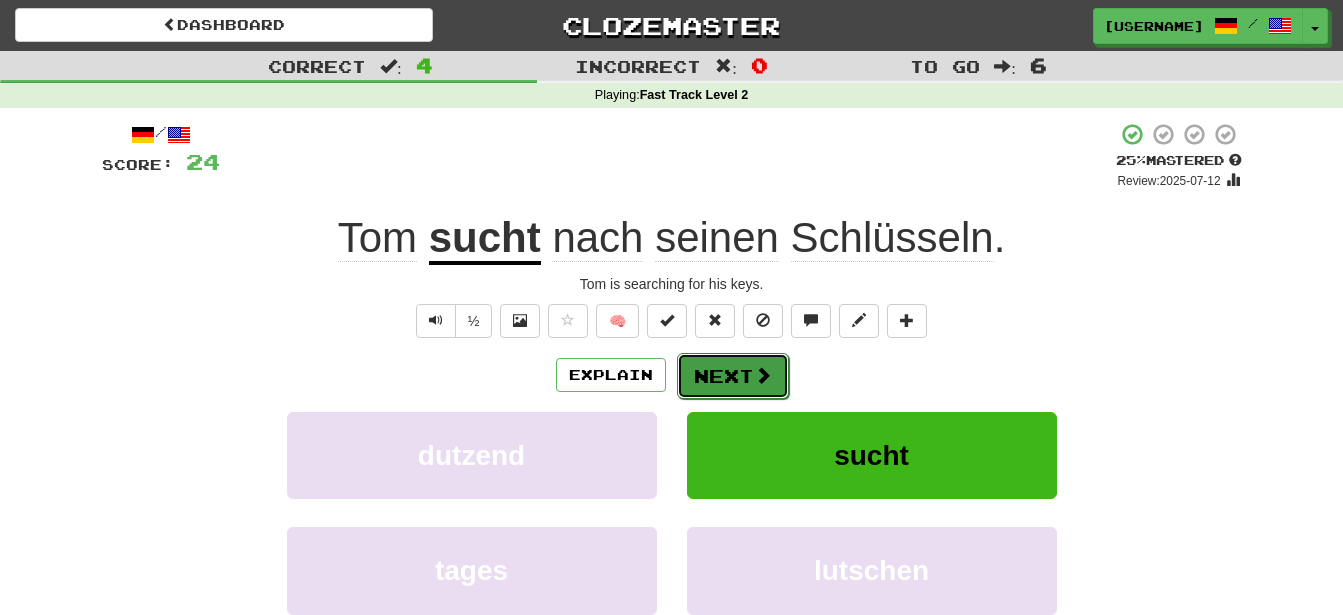 click on "Next" at bounding box center [733, 376] 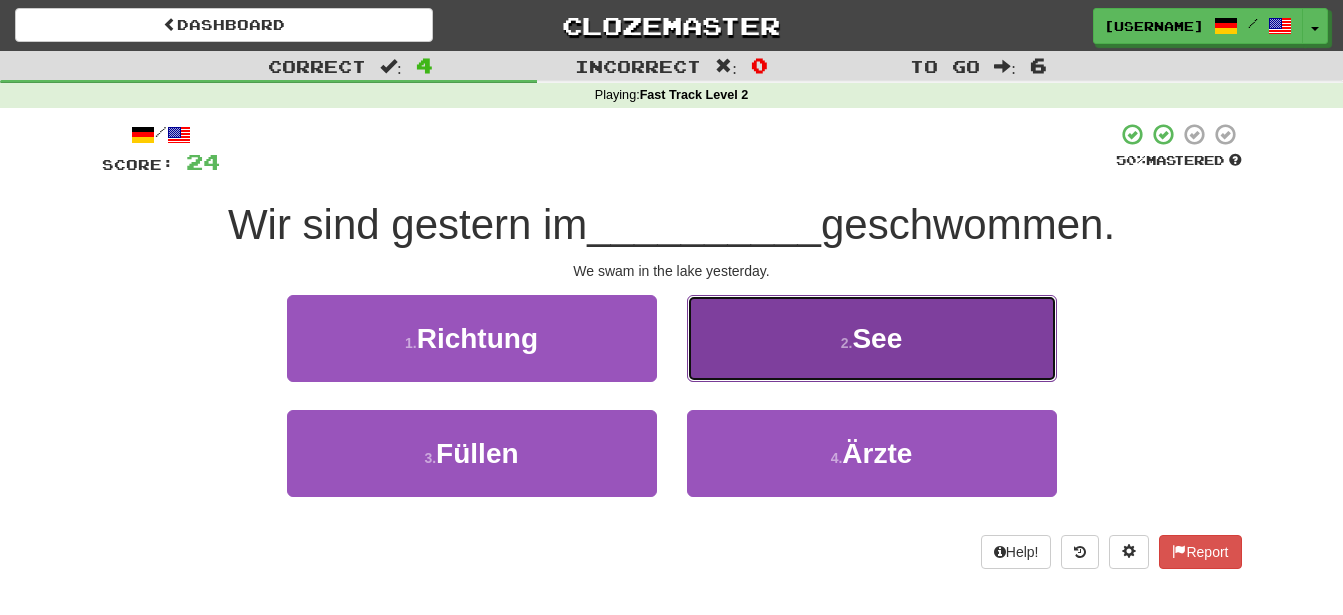 click on "See" at bounding box center [877, 338] 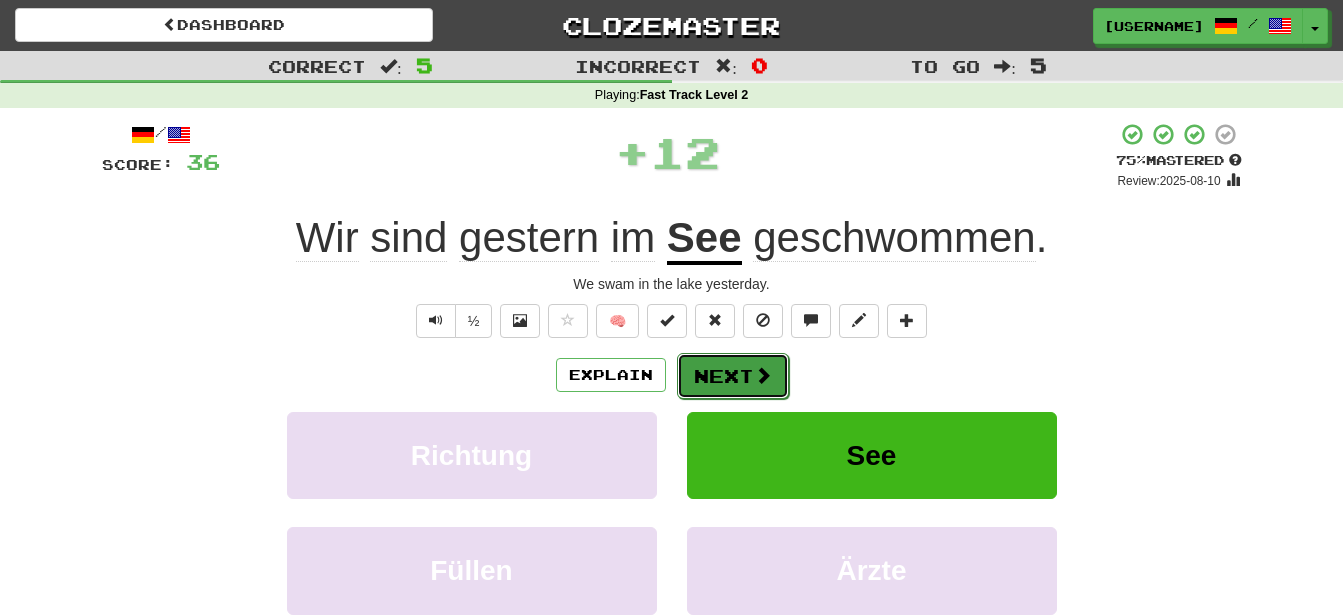 click on "Next" at bounding box center [733, 376] 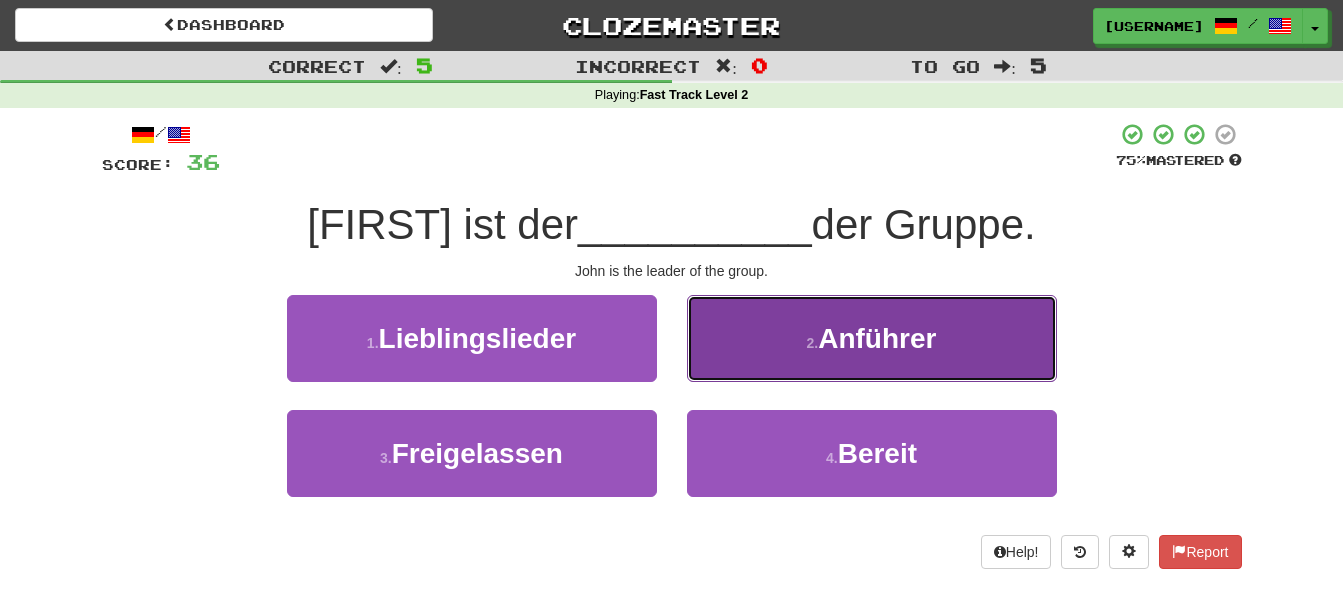 click on "Anführer" at bounding box center [877, 338] 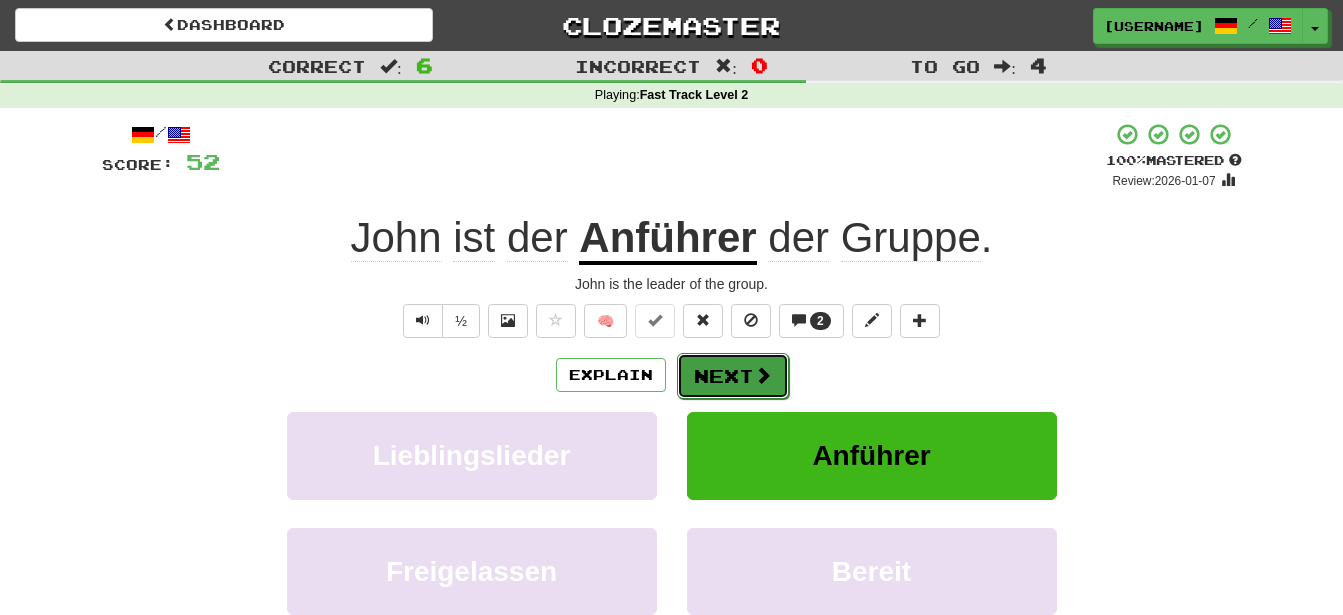 click on "Next" at bounding box center (733, 376) 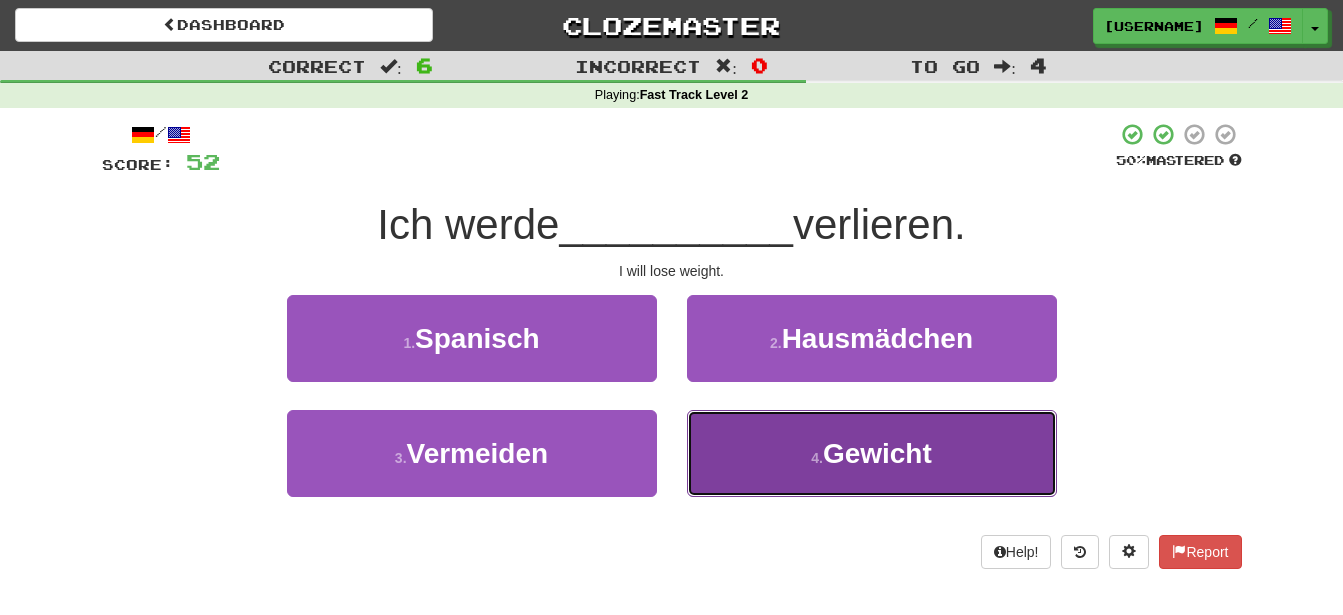 click on "Gewicht" at bounding box center [877, 453] 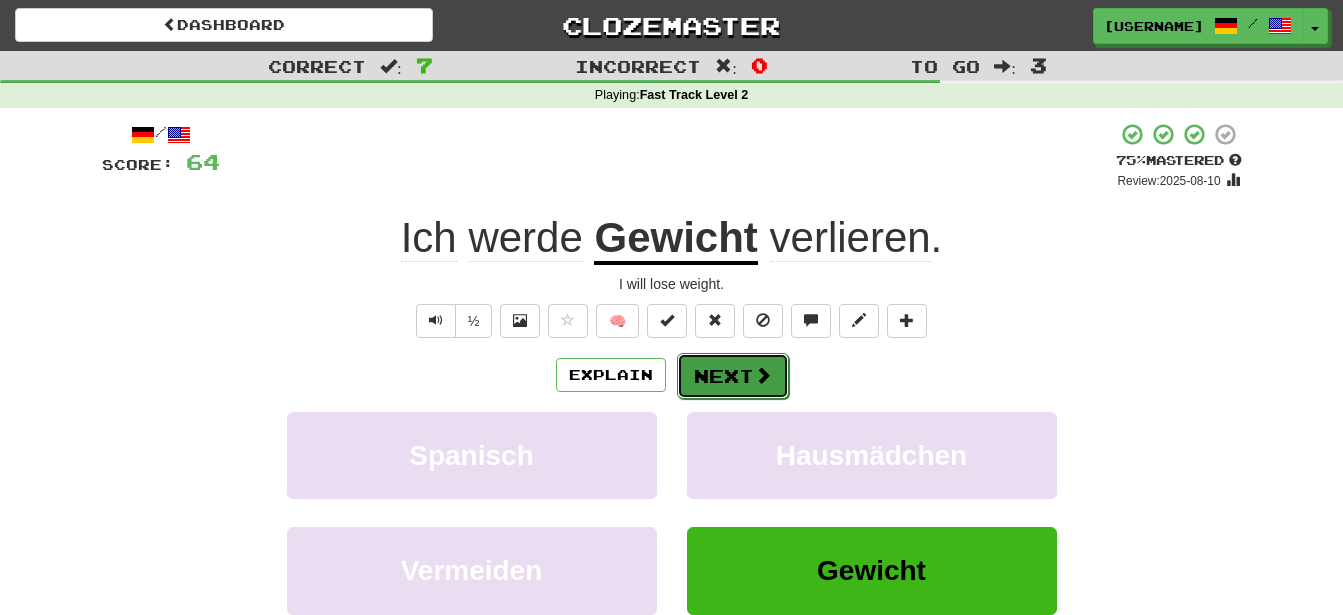 click at bounding box center (763, 375) 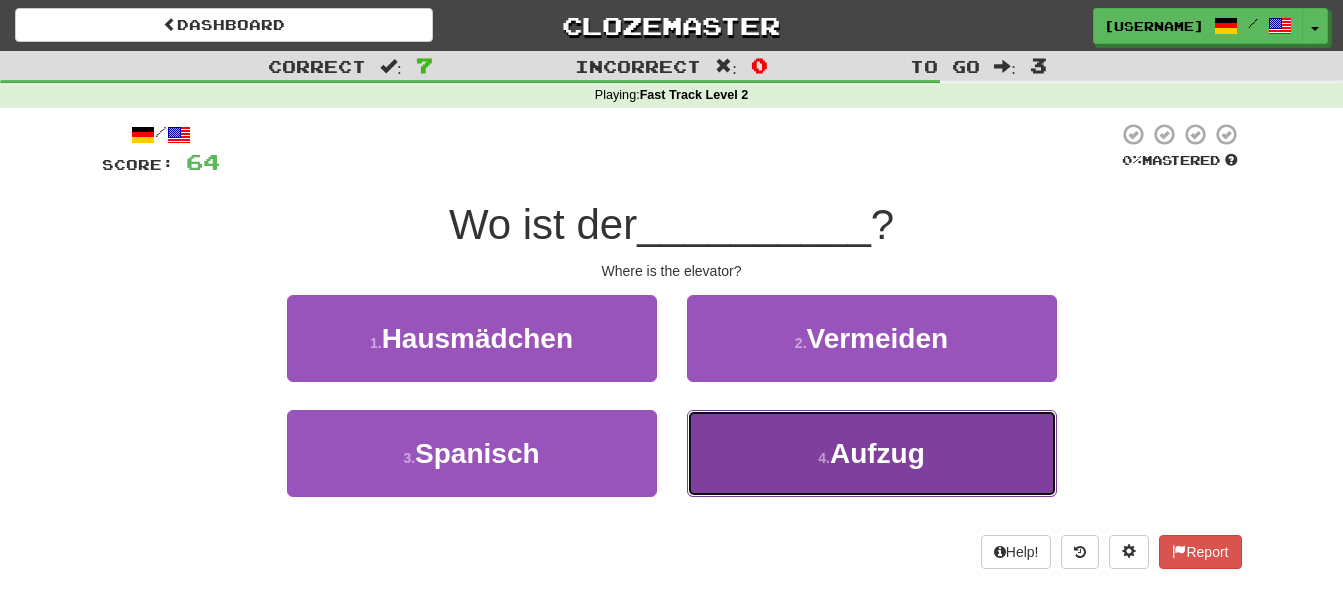 click on "Aufzug" at bounding box center [877, 453] 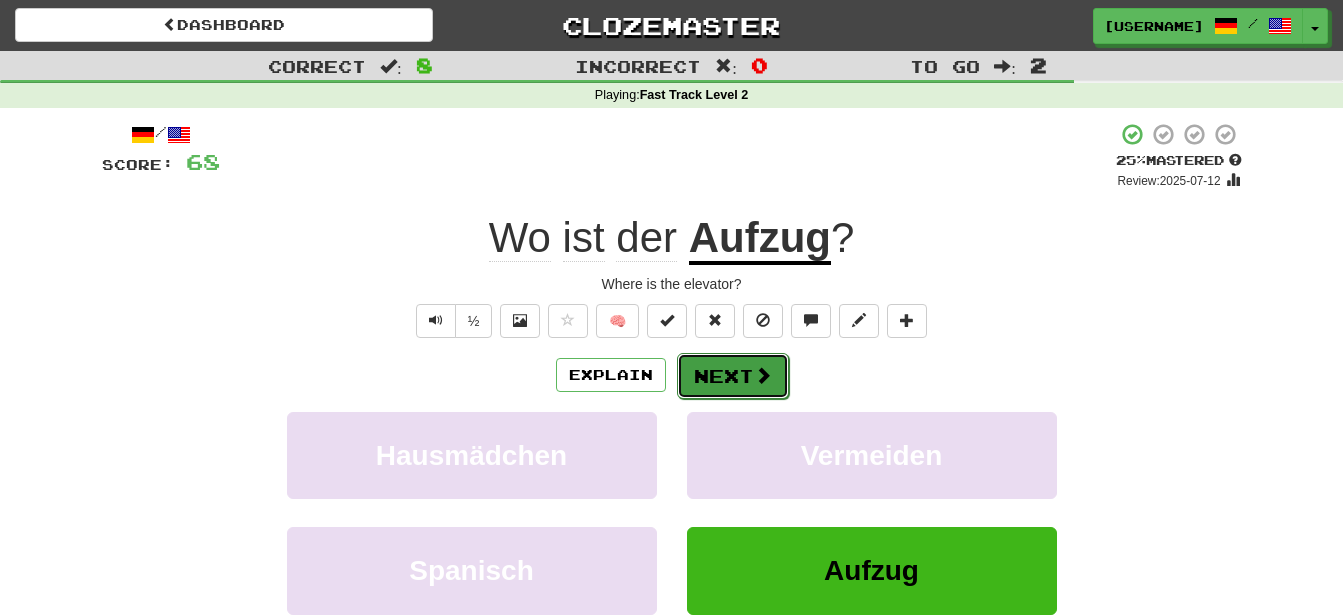 click on "Next" at bounding box center (733, 376) 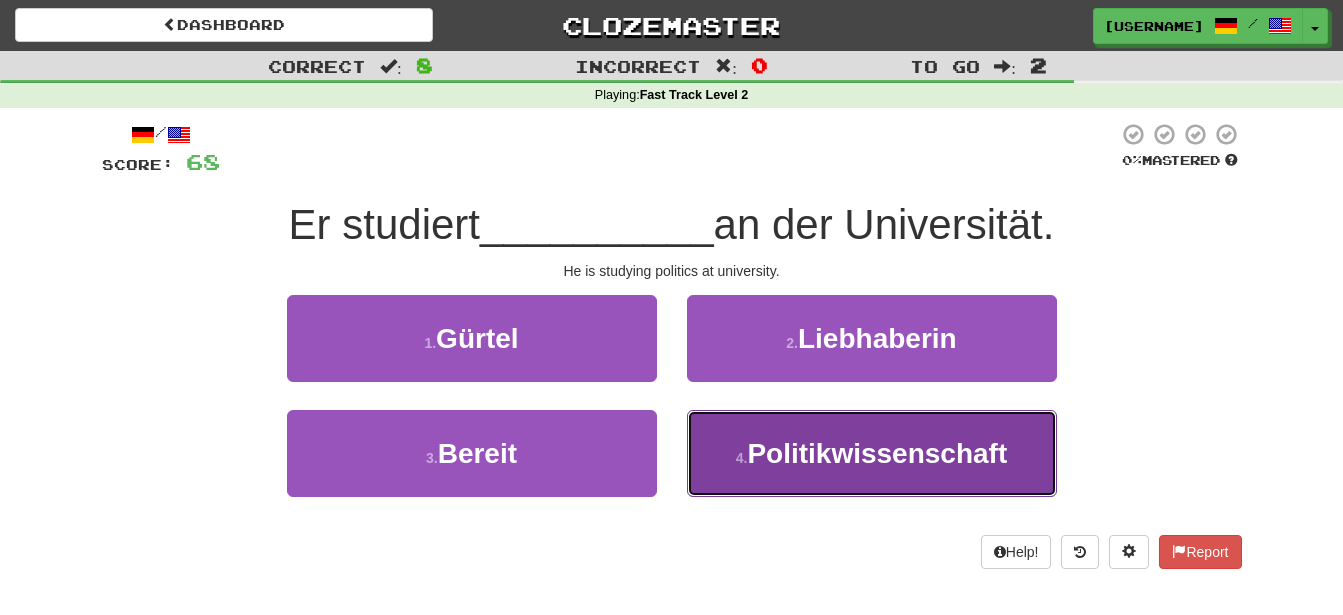 click on "Politikwissenschaft" at bounding box center [877, 453] 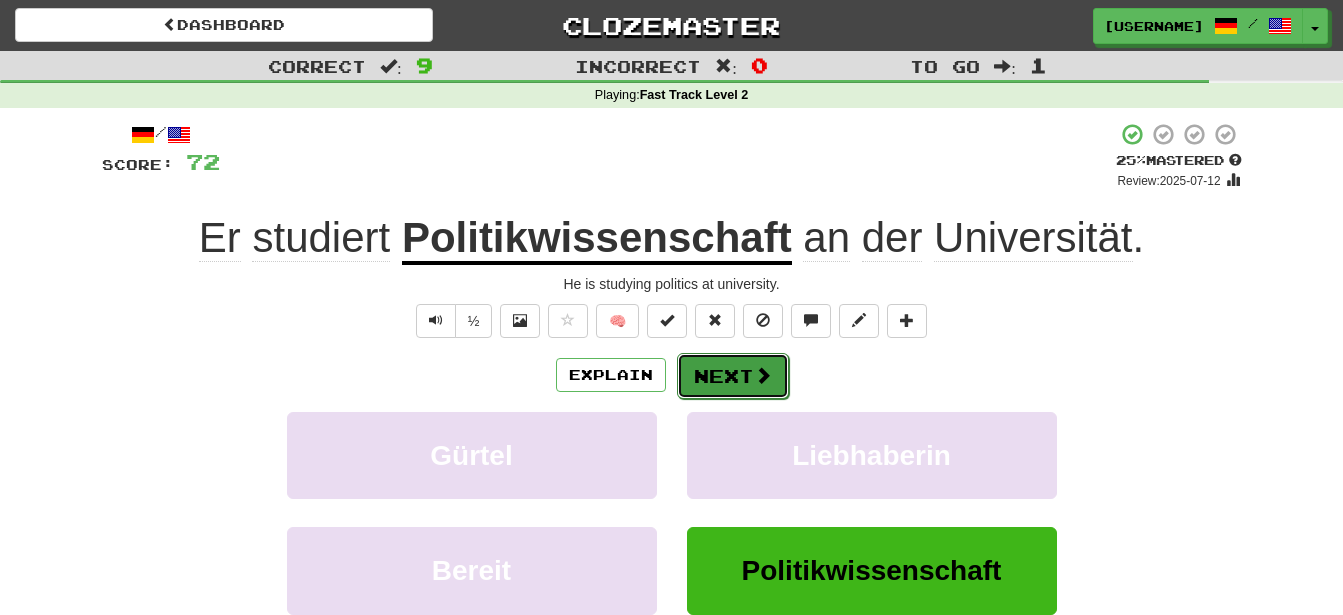 click on "Next" at bounding box center (733, 376) 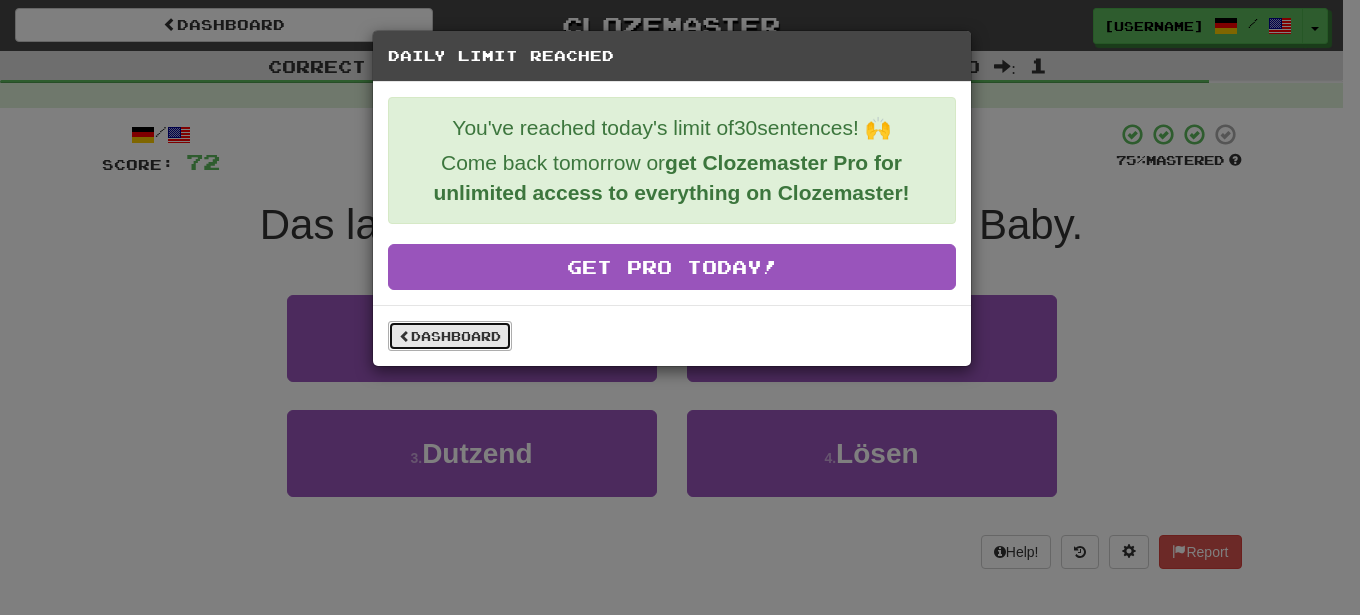 drag, startPoint x: 475, startPoint y: 337, endPoint x: 484, endPoint y: 347, distance: 13.453624 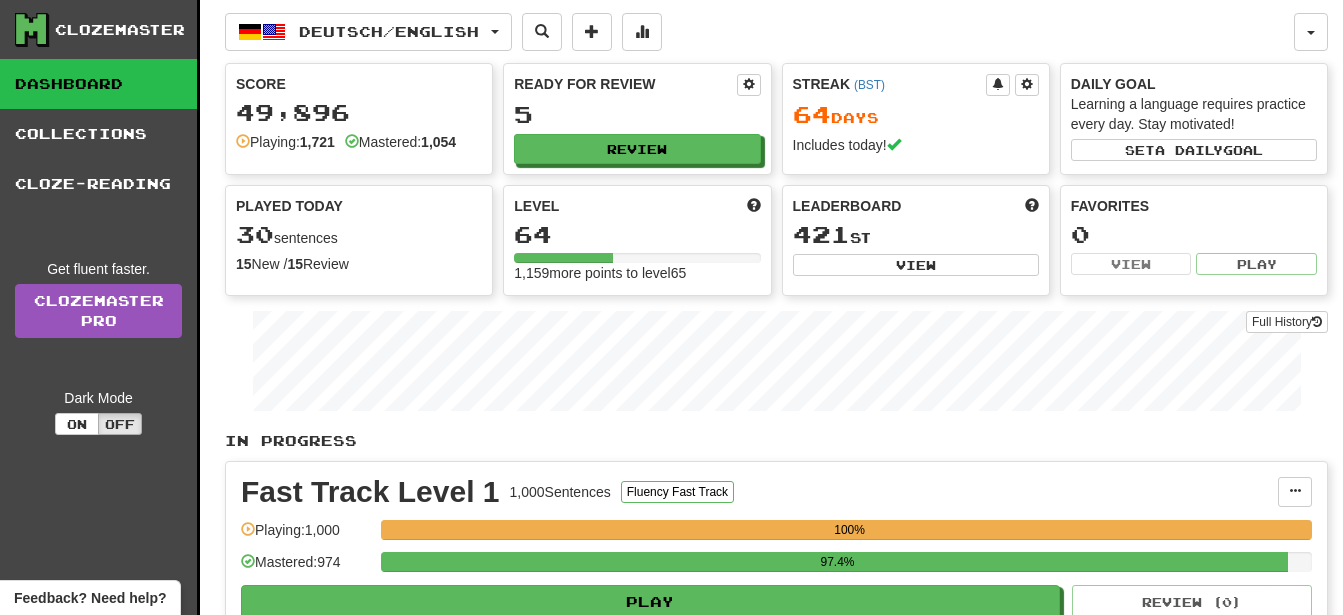 scroll, scrollTop: 0, scrollLeft: 0, axis: both 